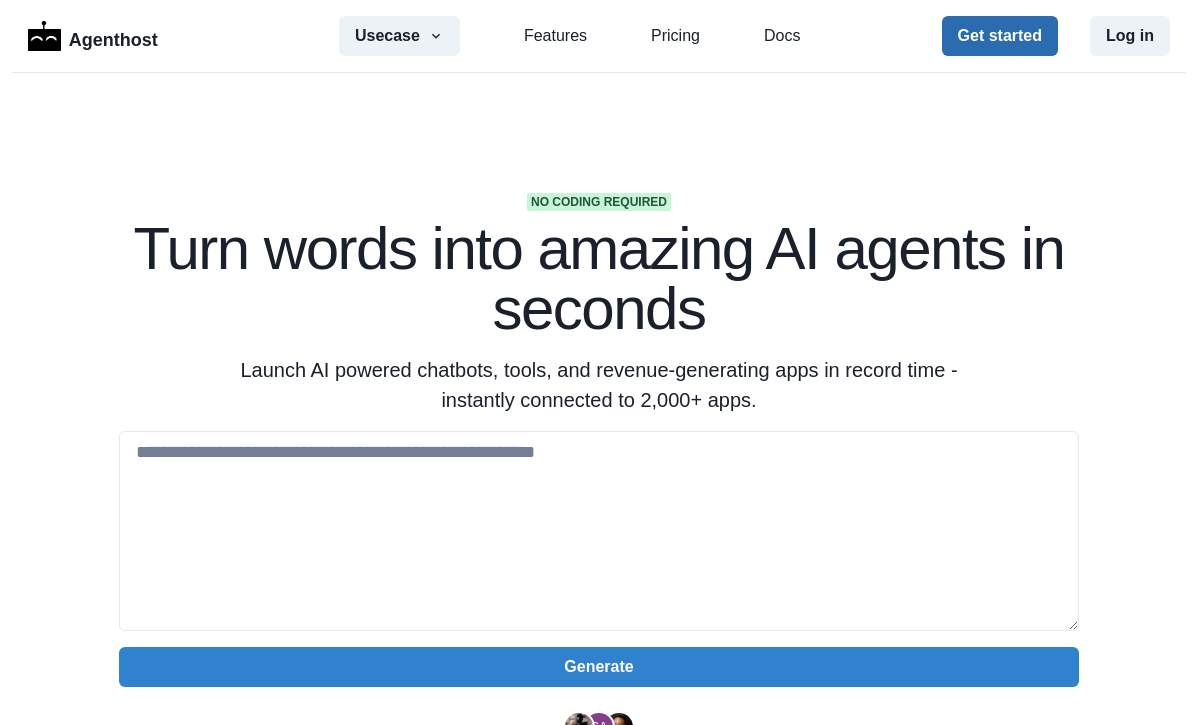 scroll, scrollTop: 0, scrollLeft: 0, axis: both 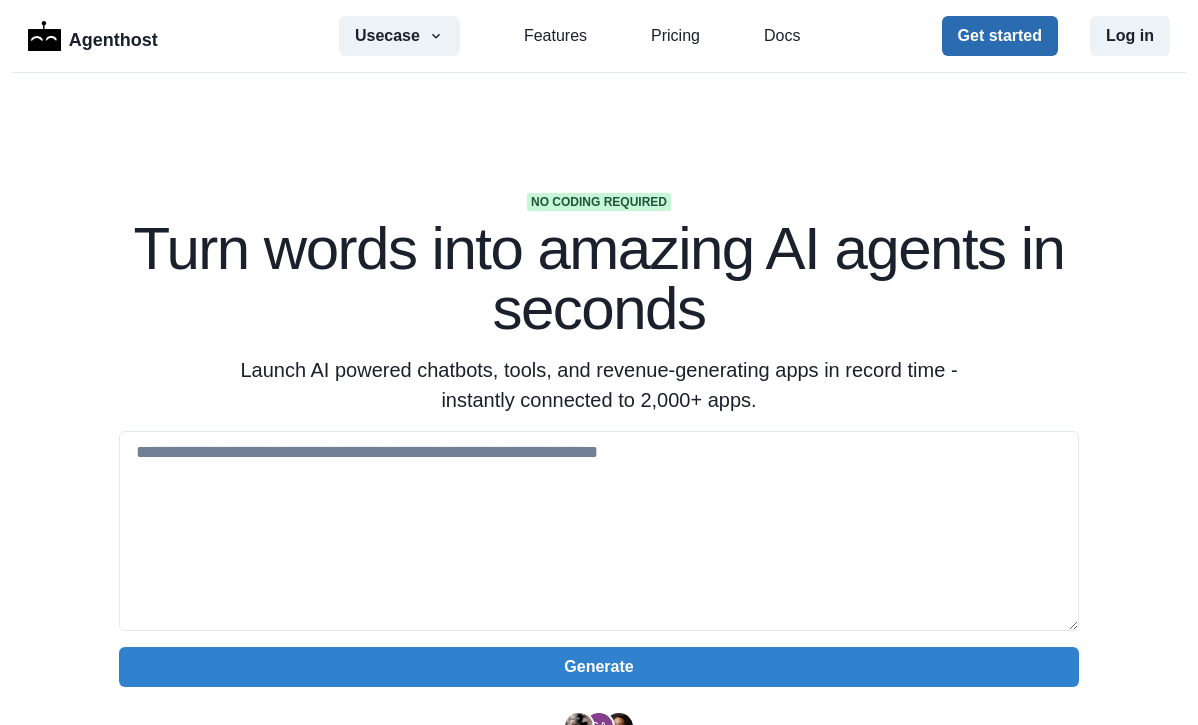 click on "Get started" at bounding box center (1000, 36) 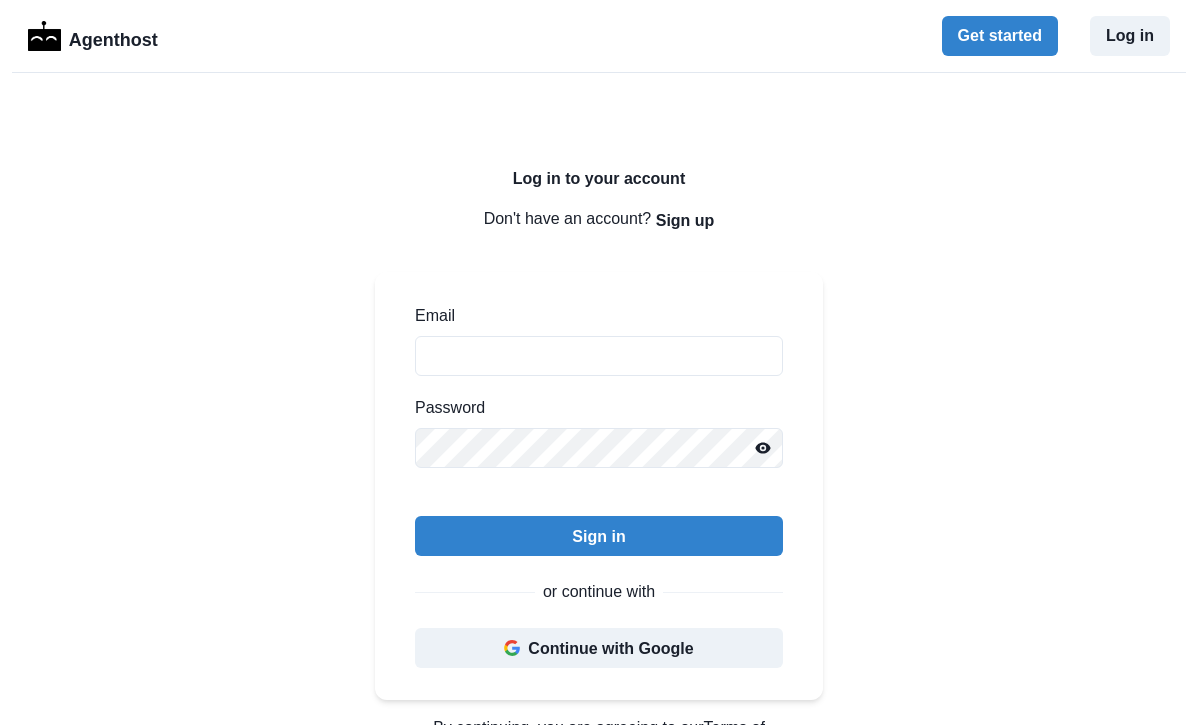 scroll, scrollTop: 0, scrollLeft: 0, axis: both 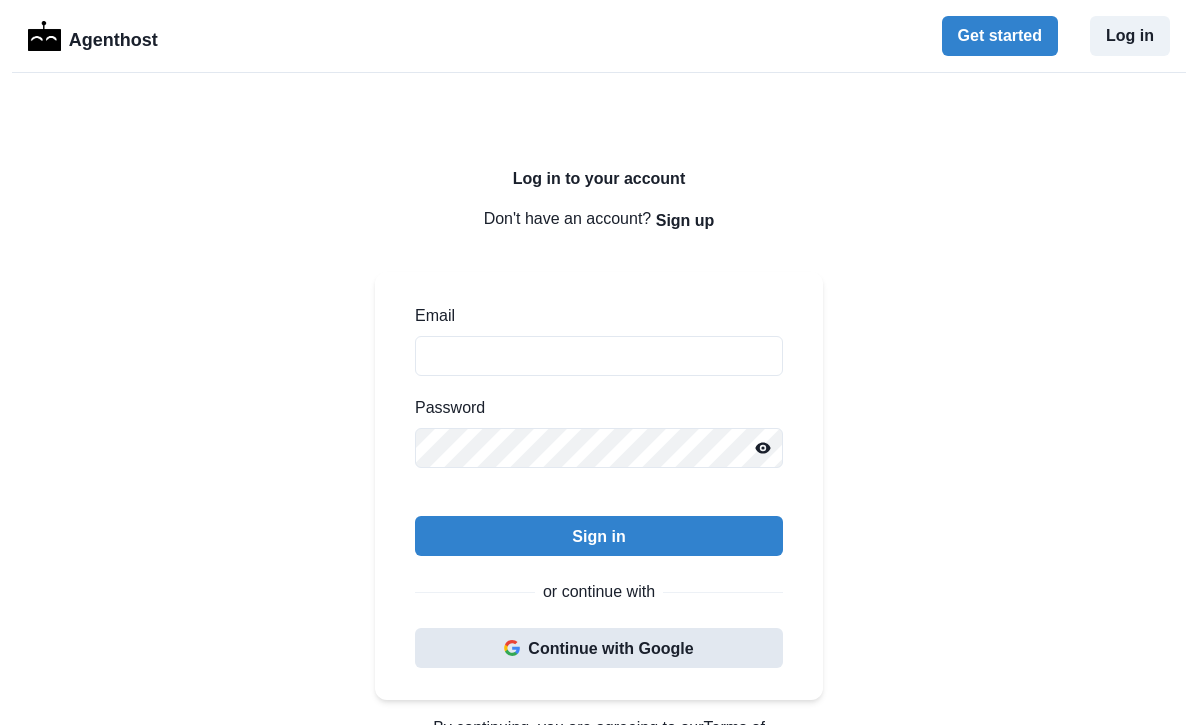 click on "Continue with Google" at bounding box center (599, 648) 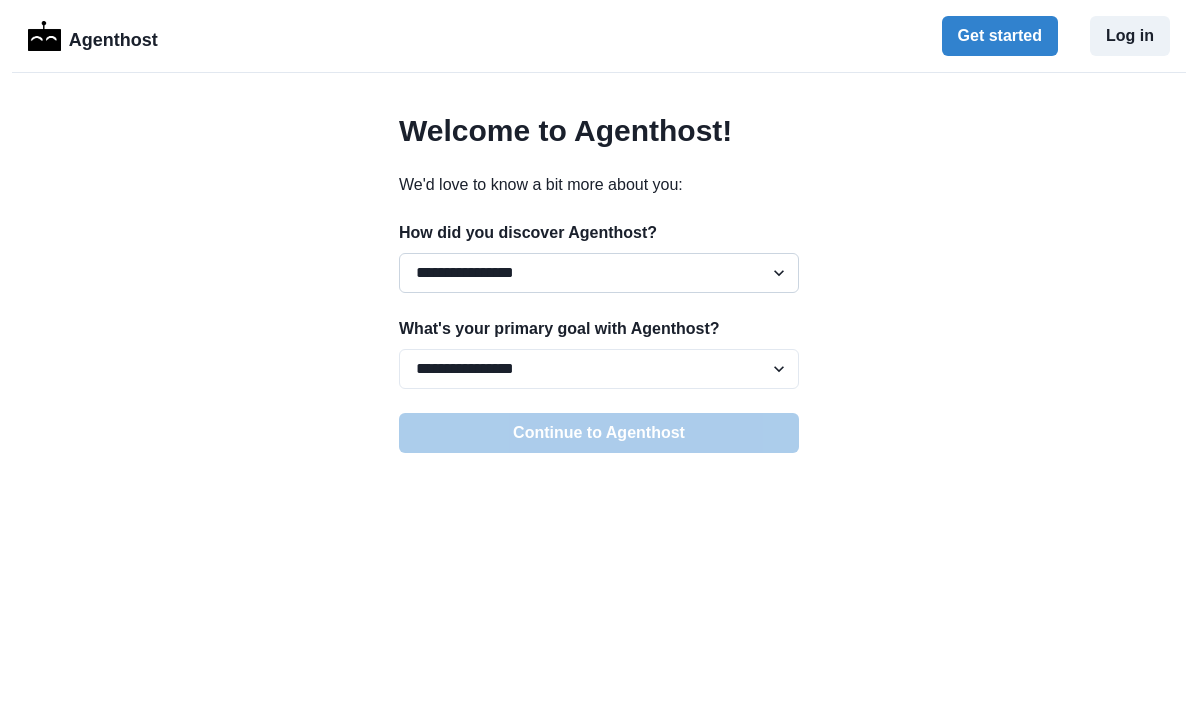 select on "*********" 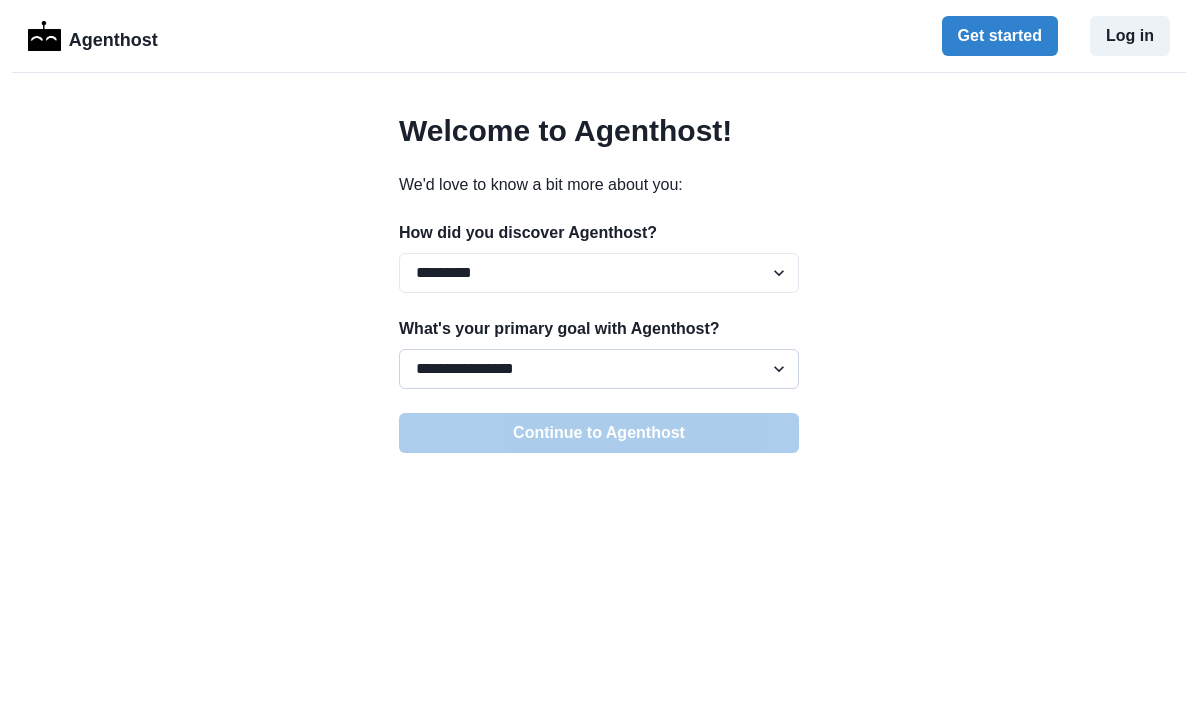select on "**********" 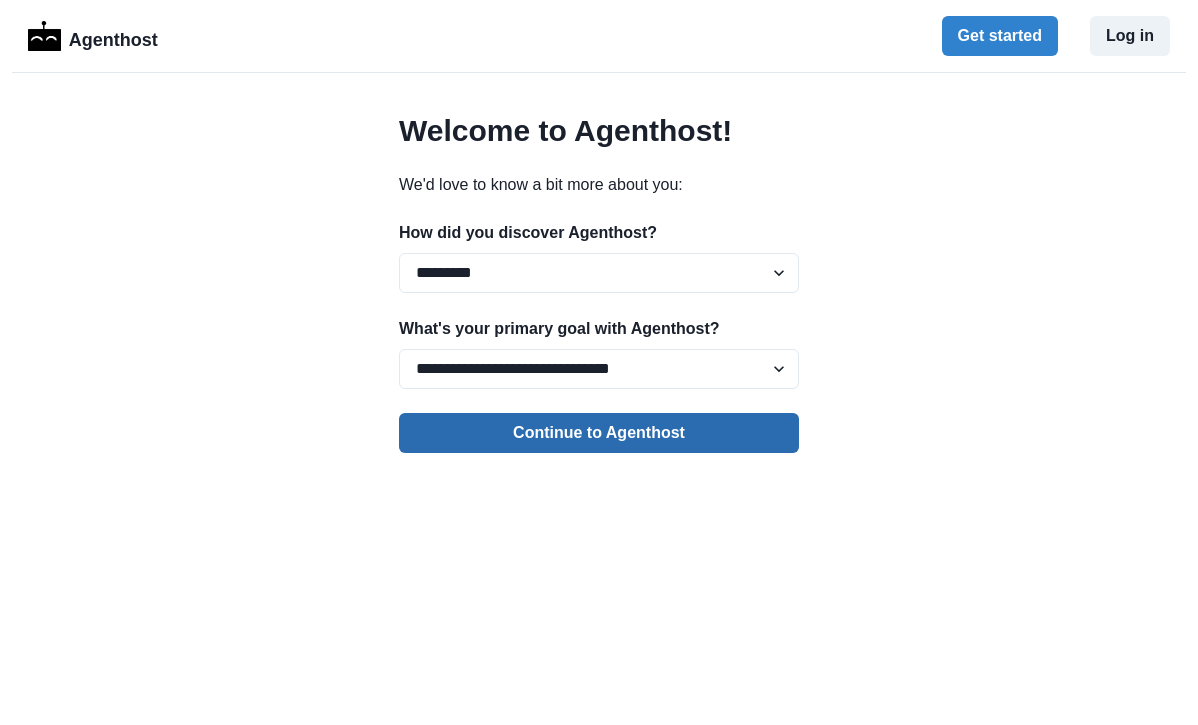 click on "Continue to Agenthost" at bounding box center (599, 433) 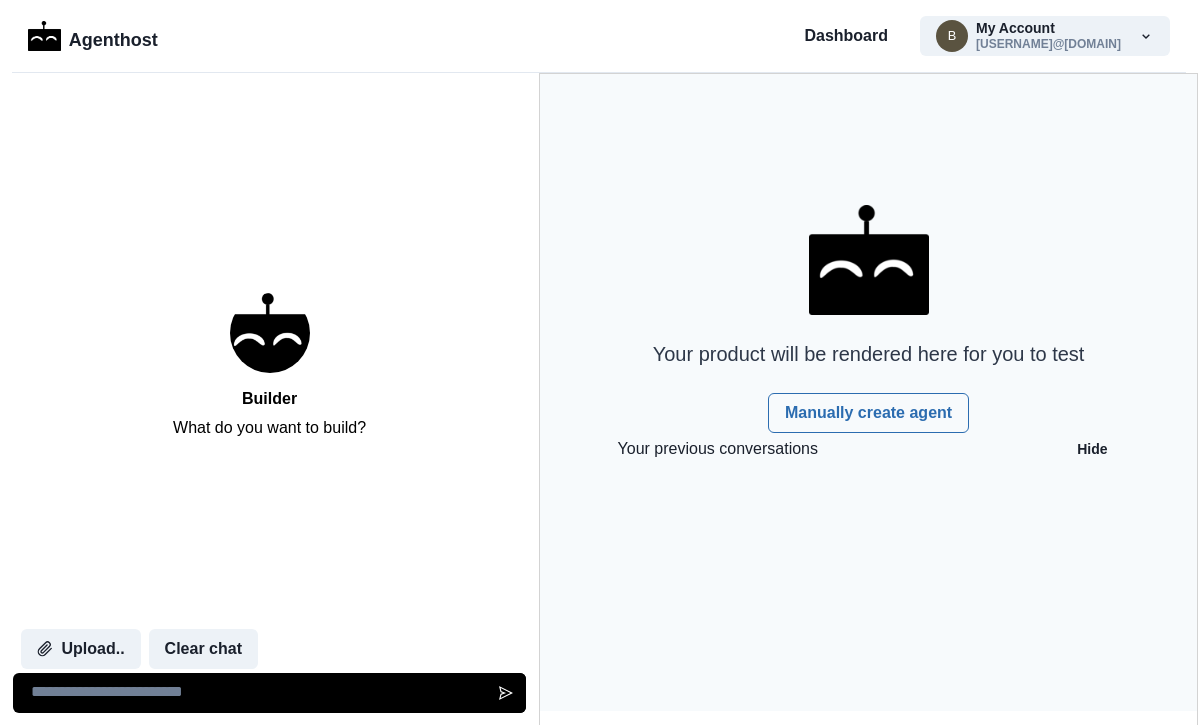 scroll, scrollTop: 0, scrollLeft: 0, axis: both 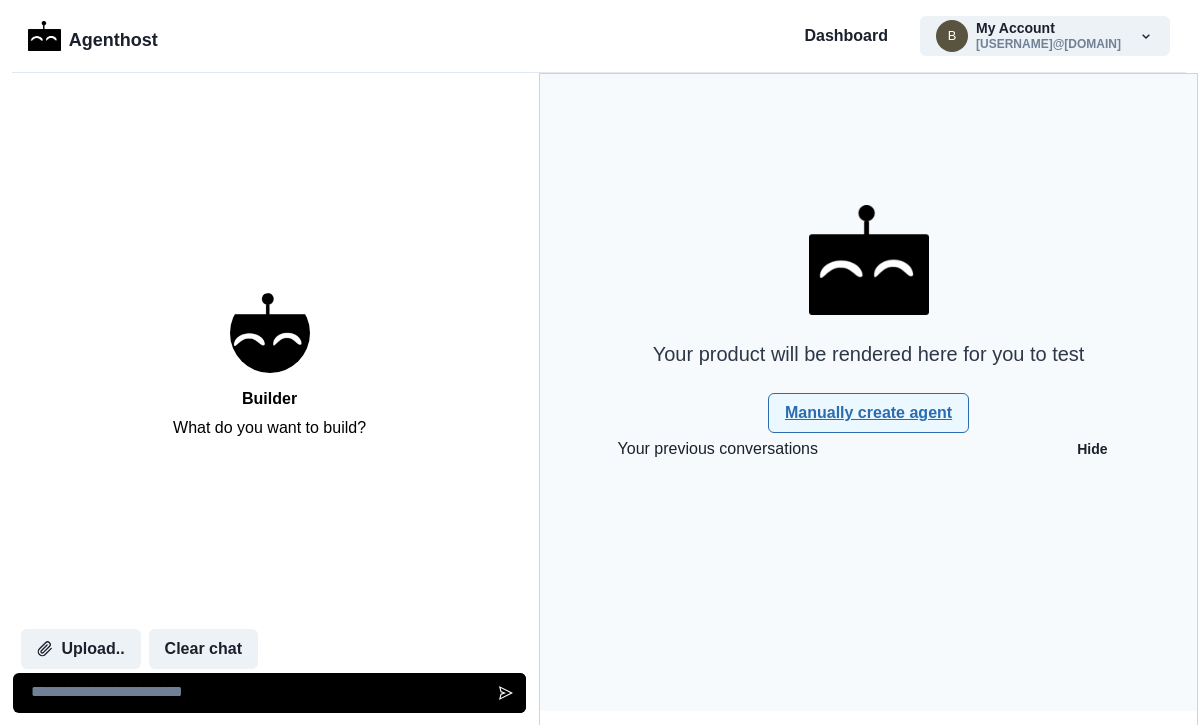click on "Manually create agent" at bounding box center (868, 413) 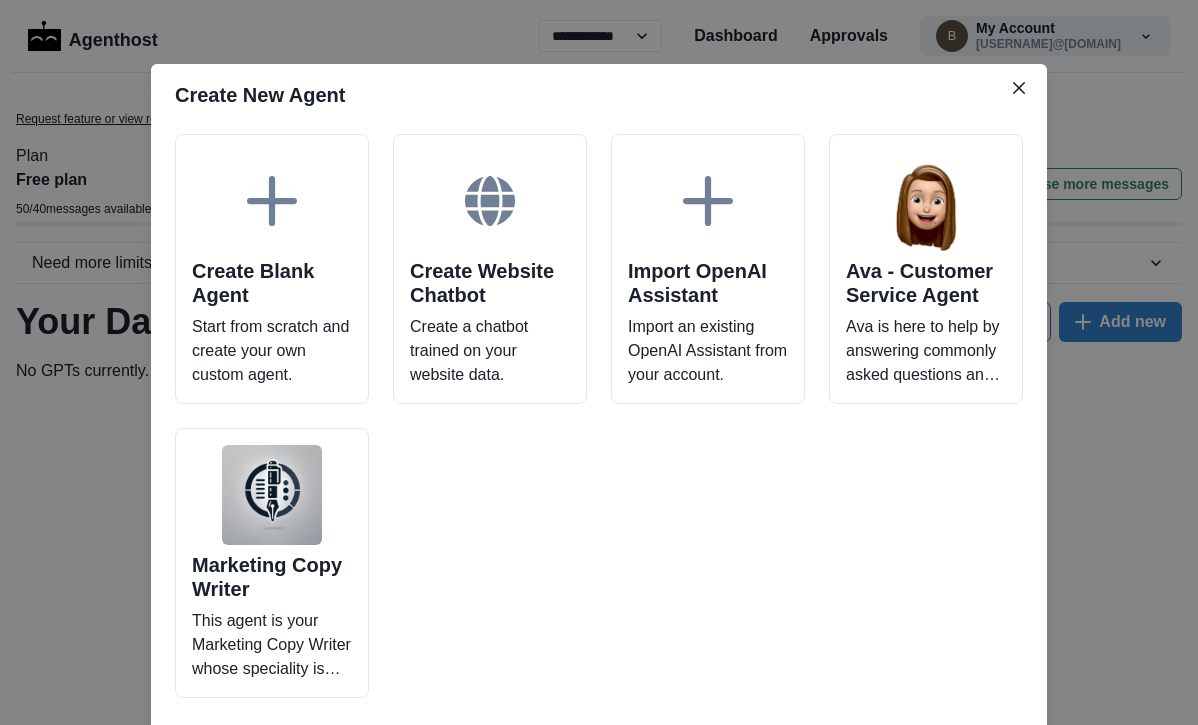 scroll, scrollTop: 0, scrollLeft: 0, axis: both 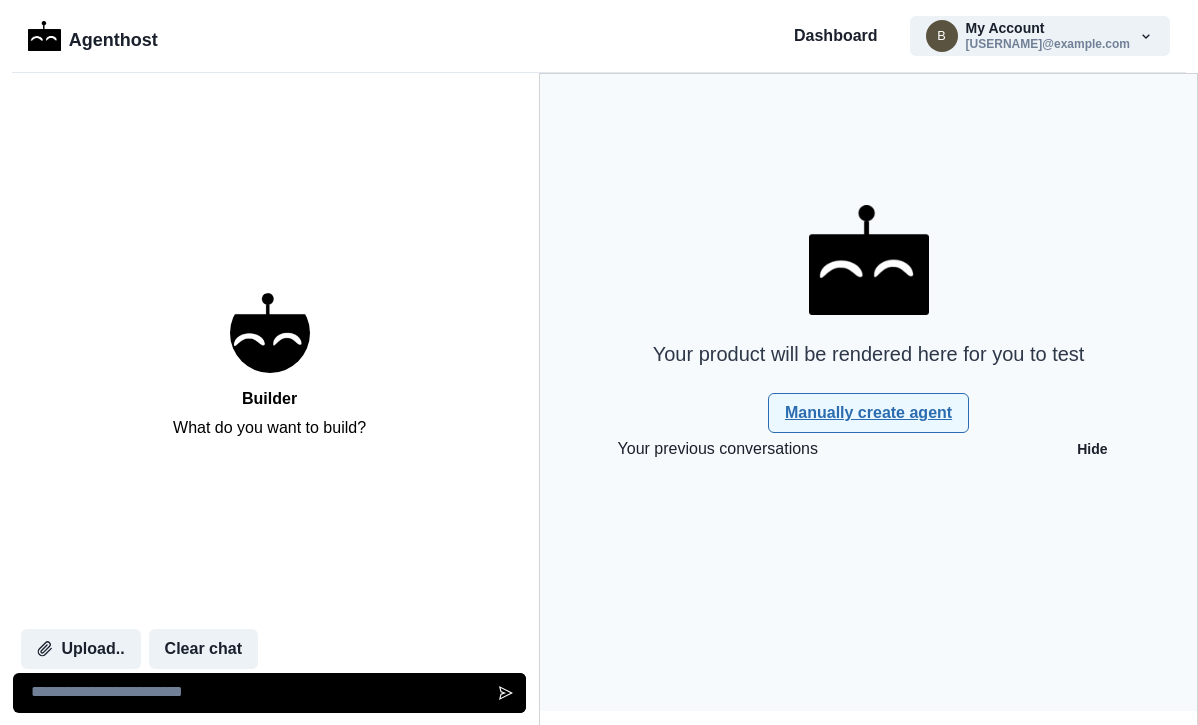 click on "Manually create agent" at bounding box center (868, 413) 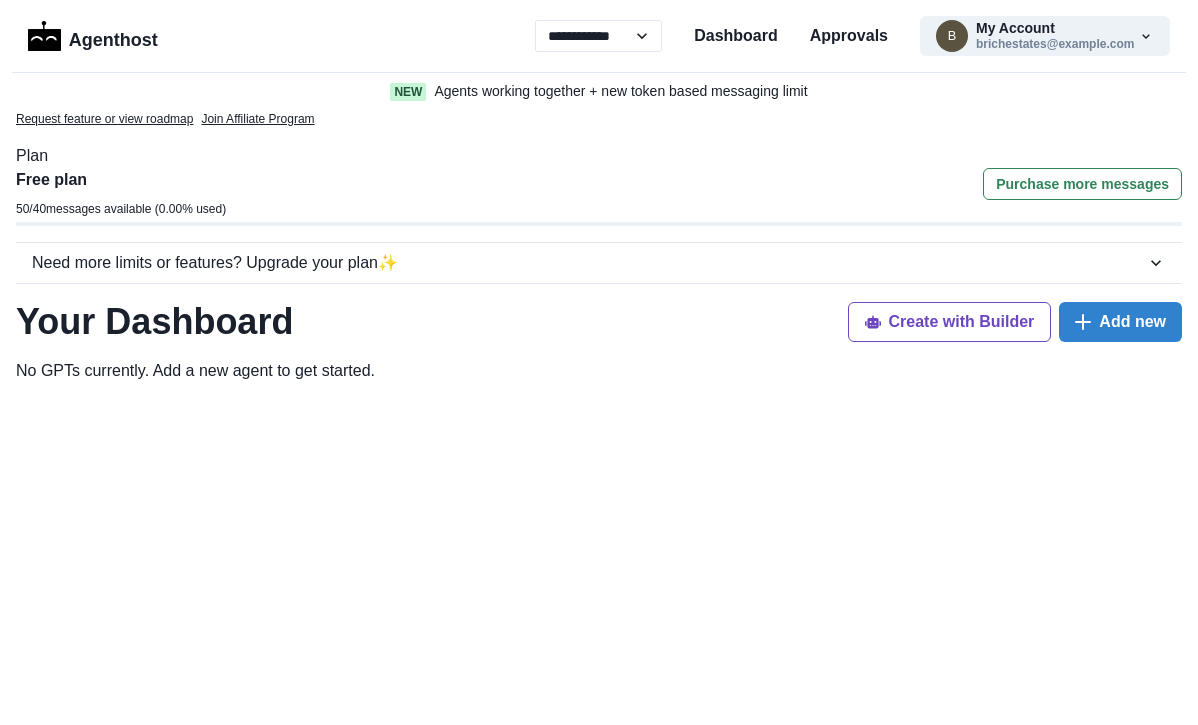 scroll, scrollTop: 0, scrollLeft: 0, axis: both 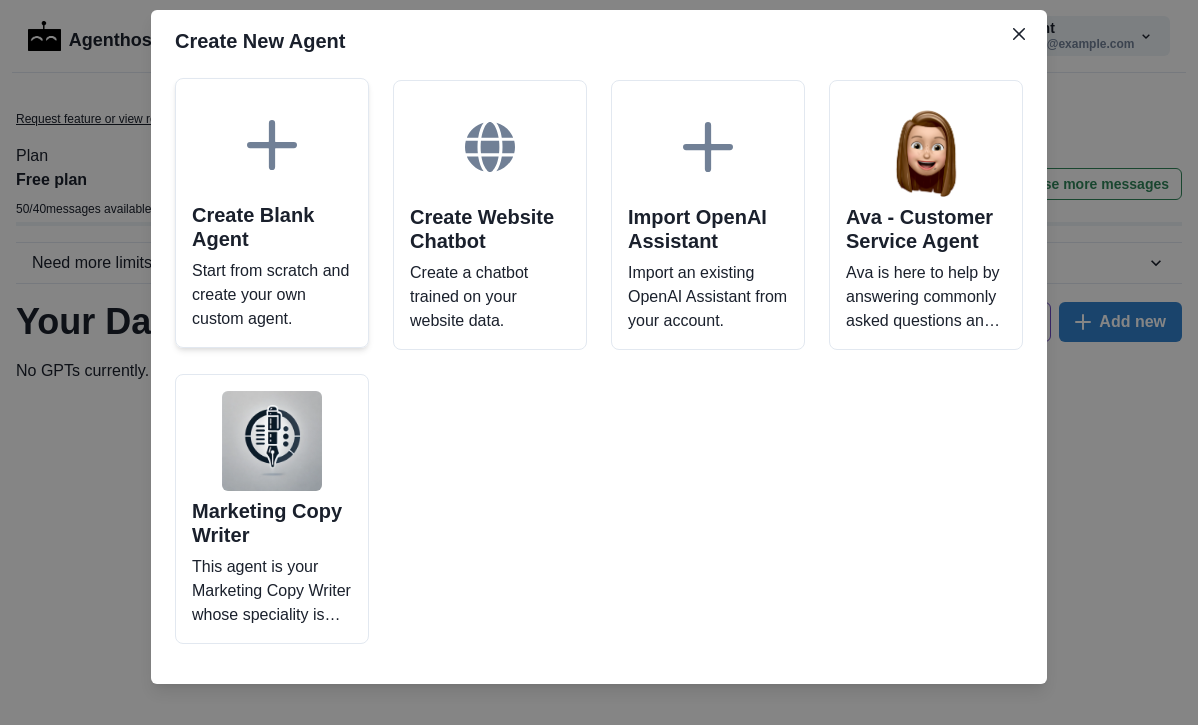 click on "Create Blank Agent" at bounding box center (272, 227) 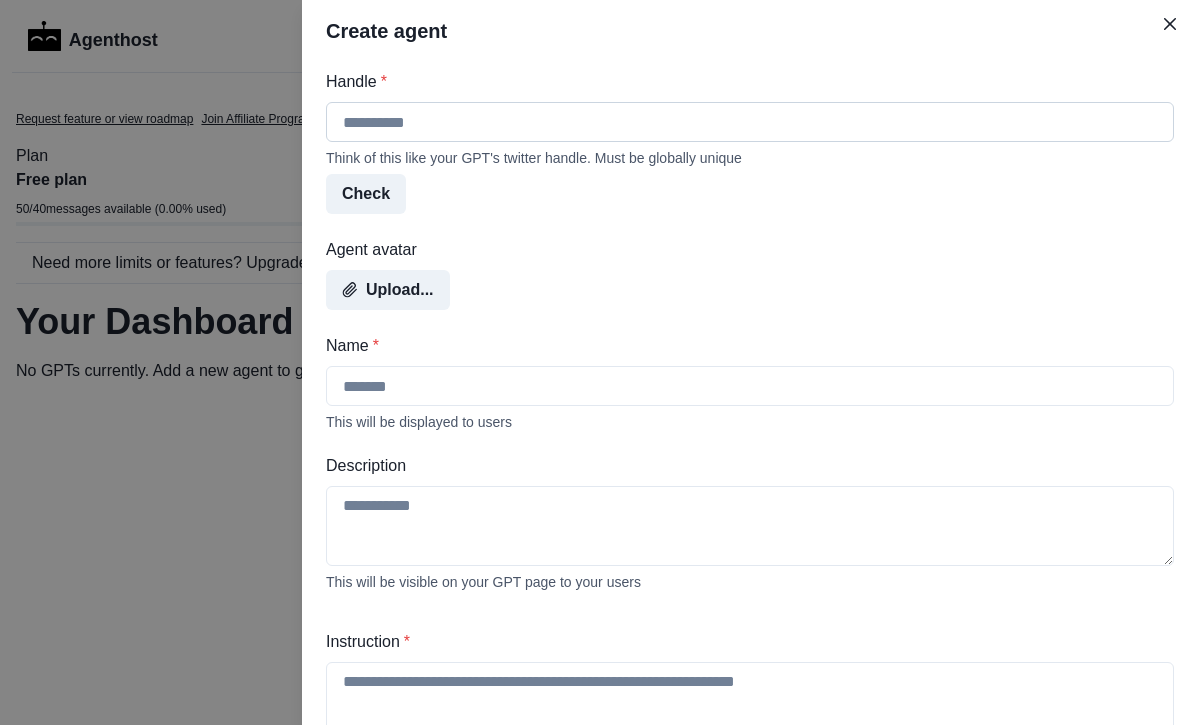 click on "Handle *" at bounding box center [750, 122] 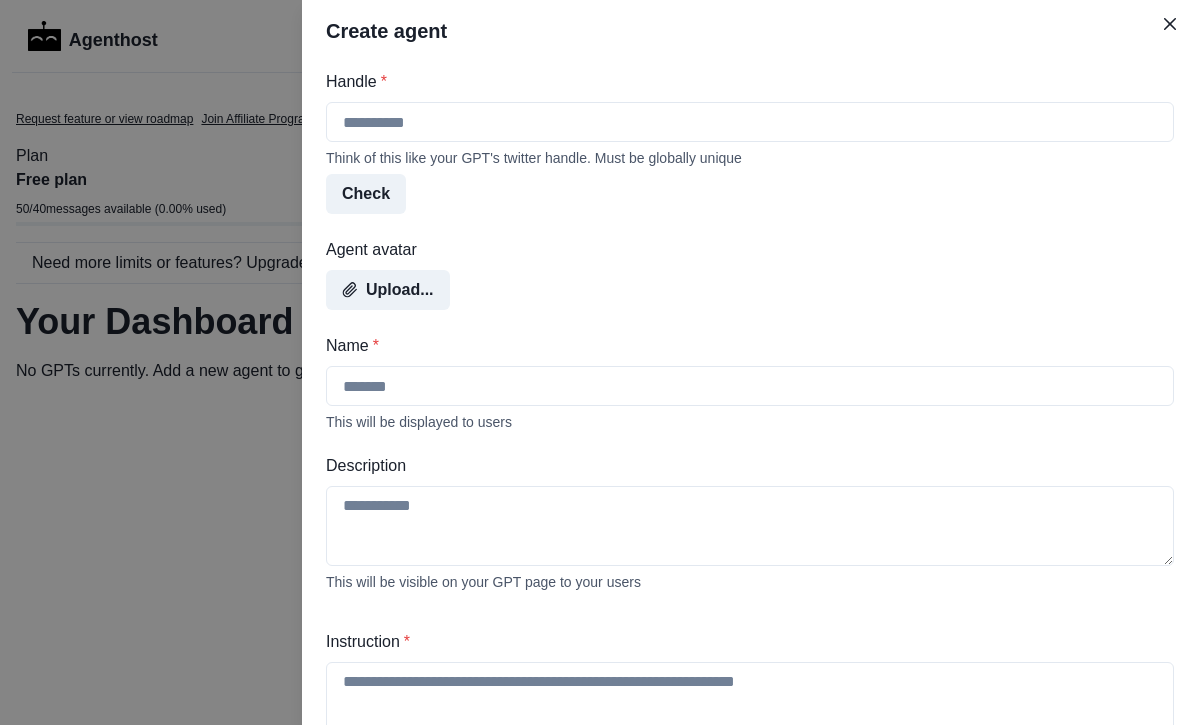 click on "Handle * Think of this like your GPT's twitter handle. Must be globally unique Check" at bounding box center [750, 142] 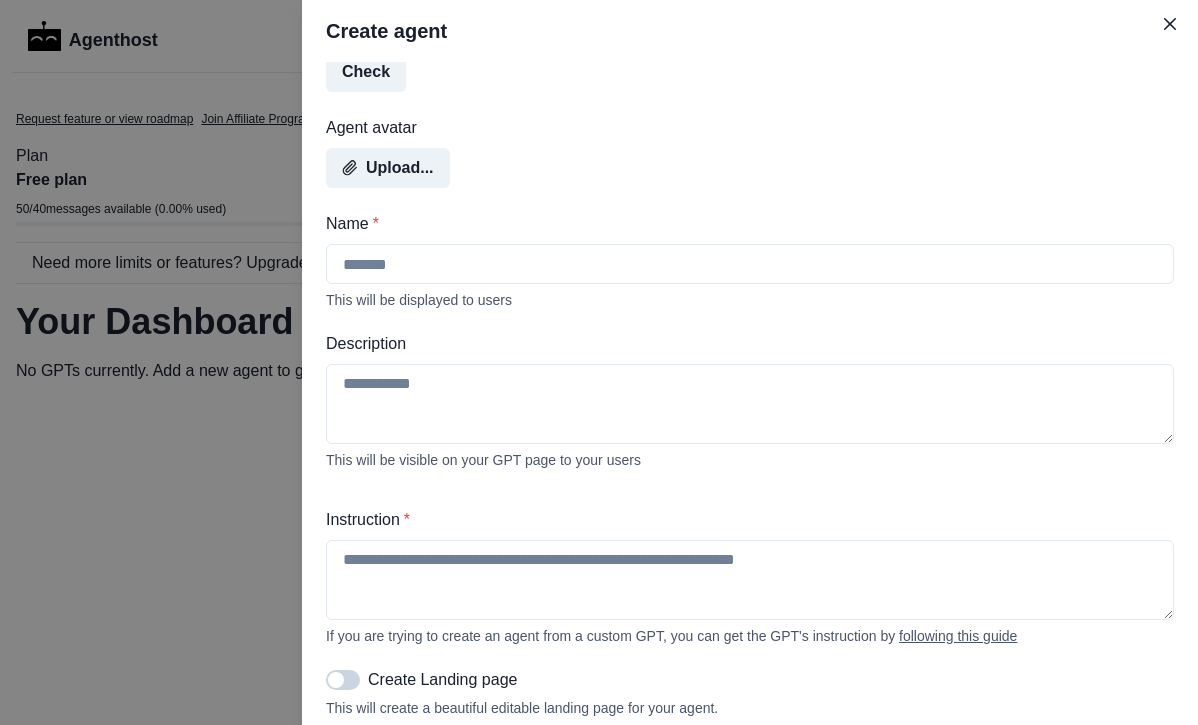 scroll, scrollTop: 0, scrollLeft: 0, axis: both 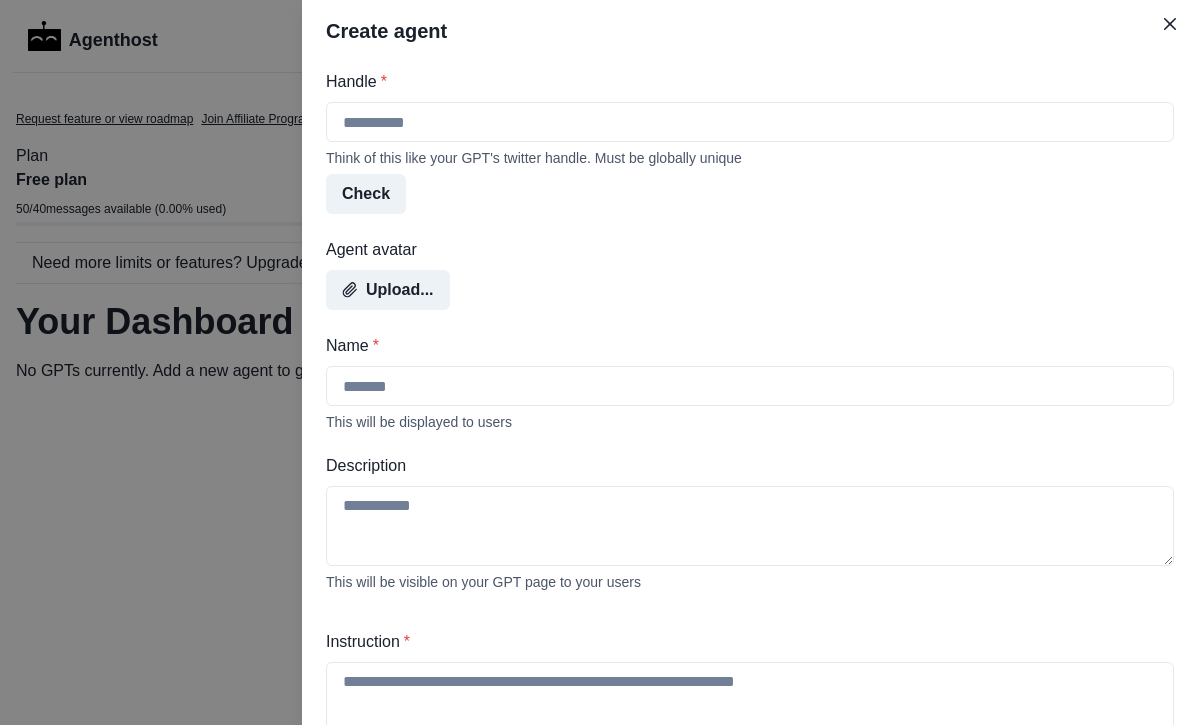 click on "**********" at bounding box center [599, 362] 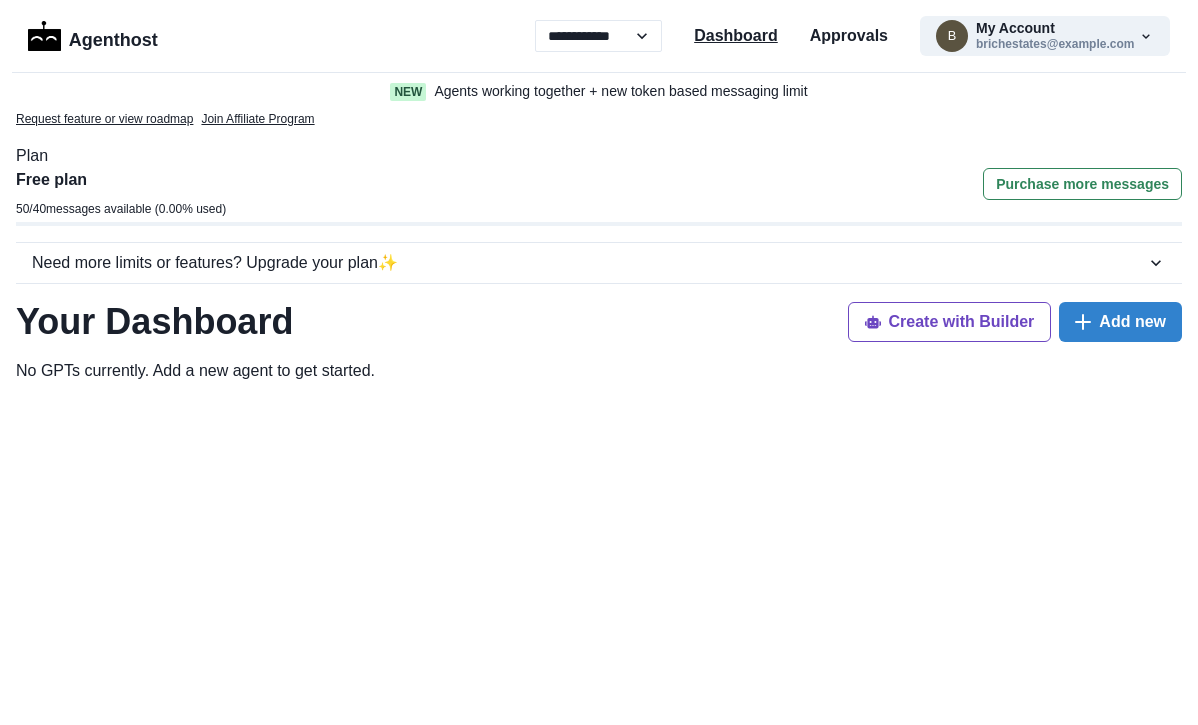 click on "Dashboard" at bounding box center (736, 36) 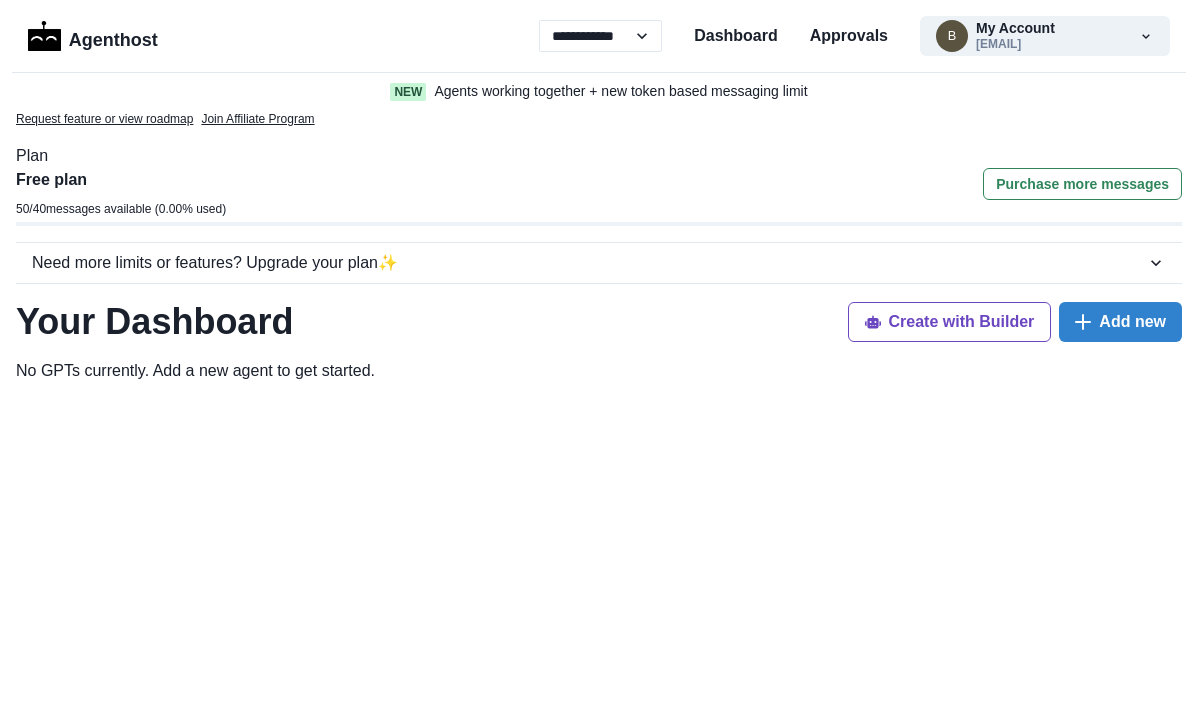 scroll, scrollTop: 0, scrollLeft: 0, axis: both 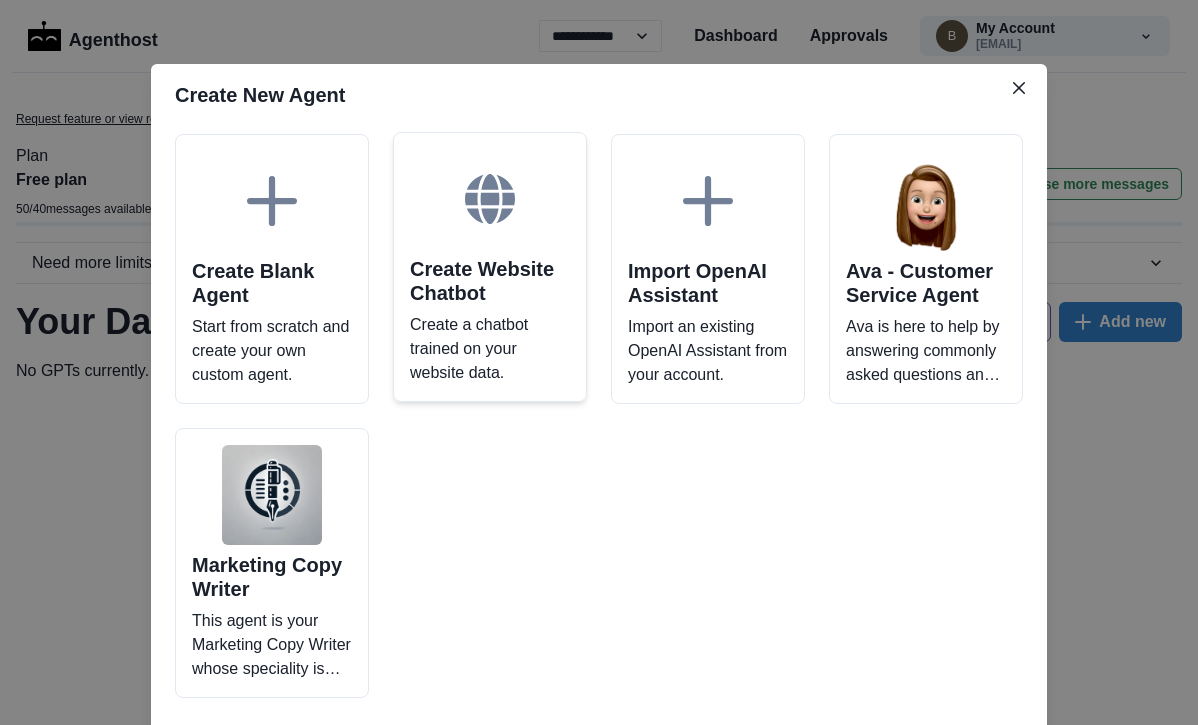 click at bounding box center (490, 199) 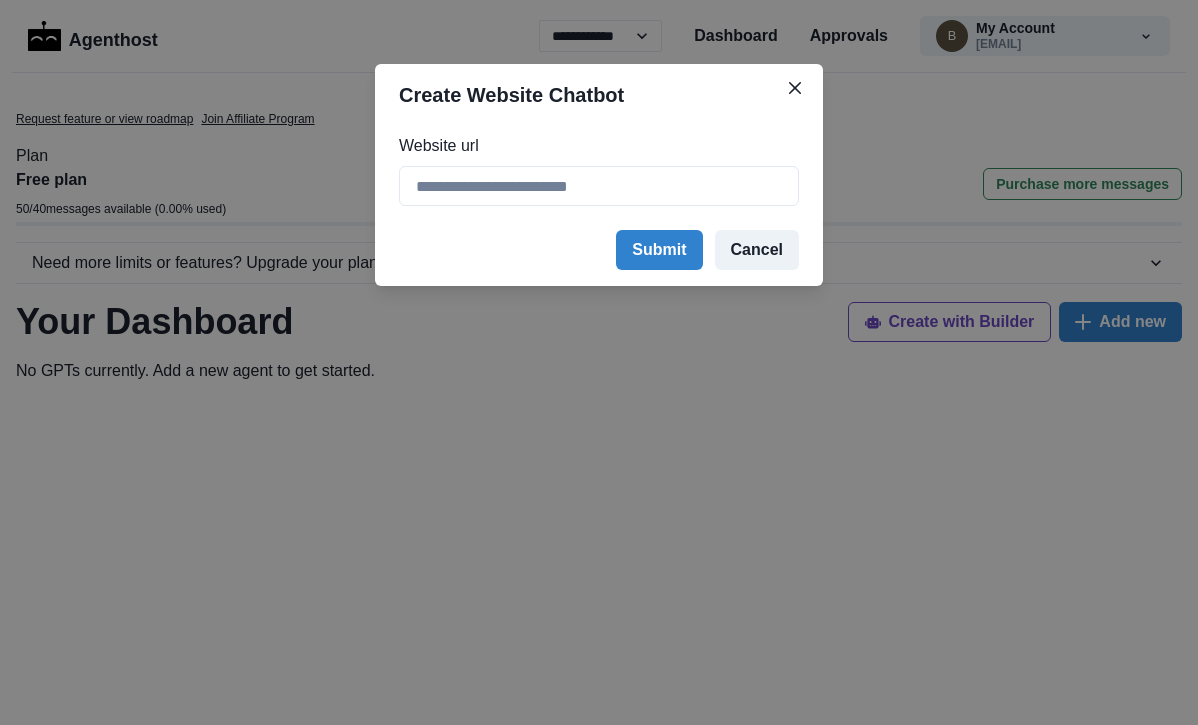 click on "Cancel" at bounding box center [757, 250] 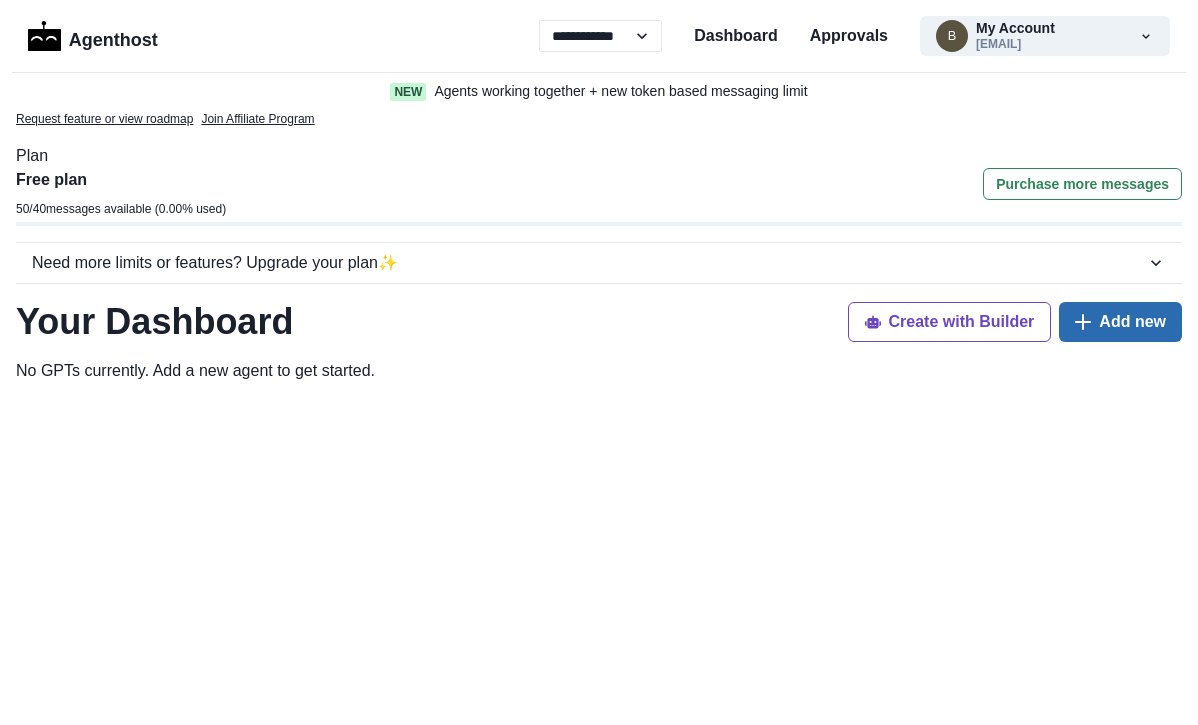 click on "Add new" at bounding box center (1120, 322) 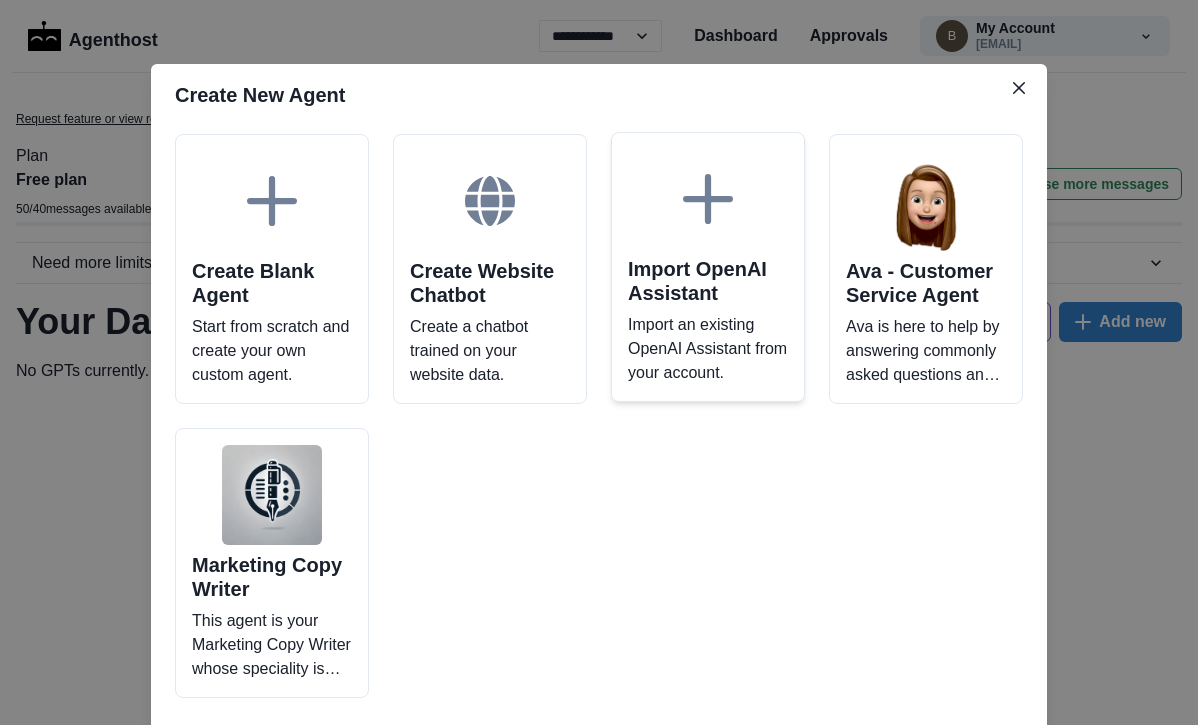 click on "Import OpenAI Assistant" at bounding box center [708, 281] 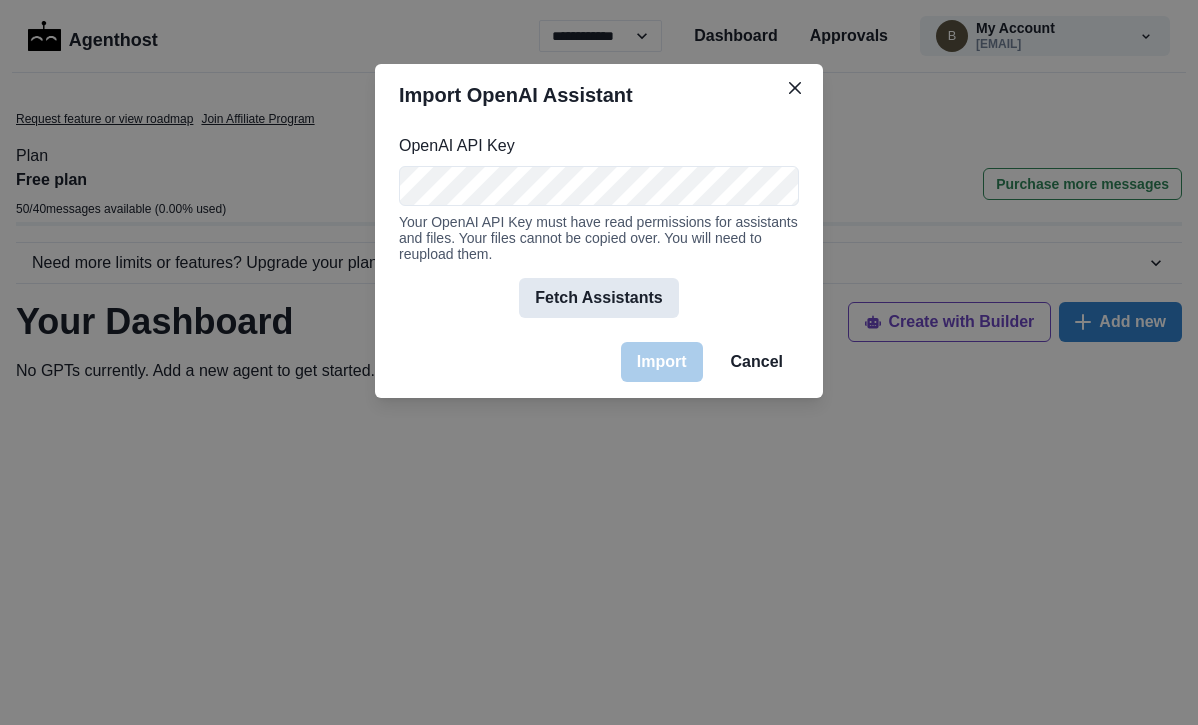 click on "Fetch Assistants" at bounding box center (598, 298) 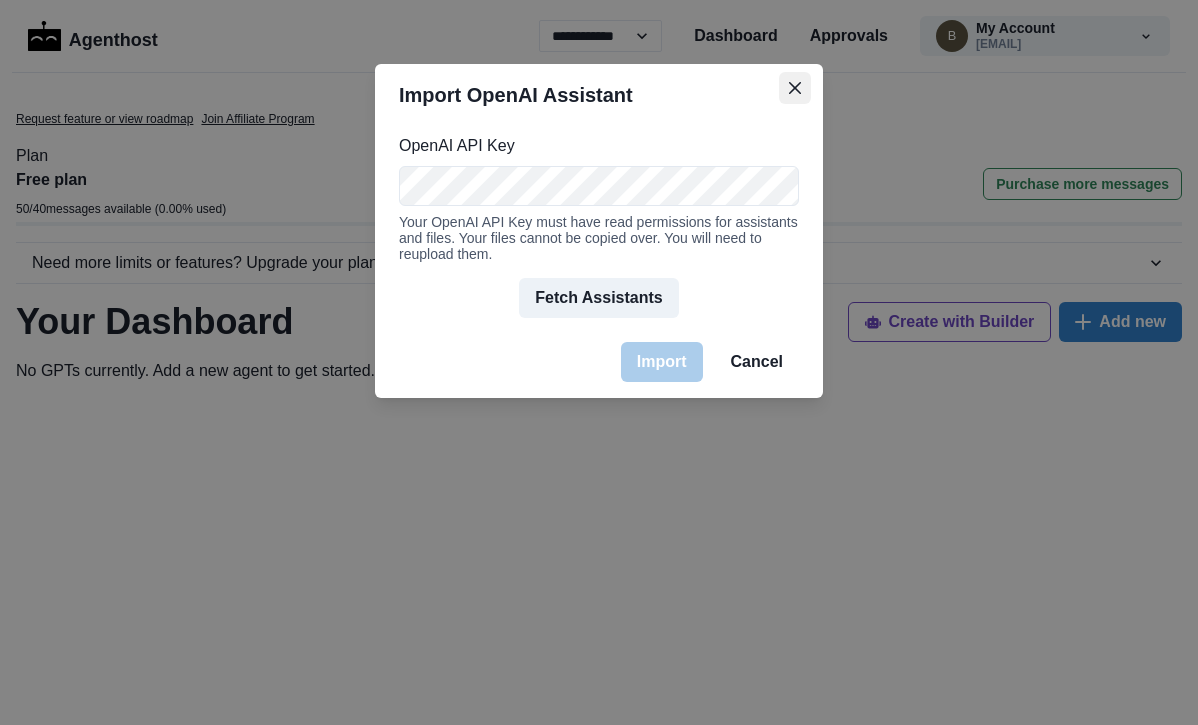 click 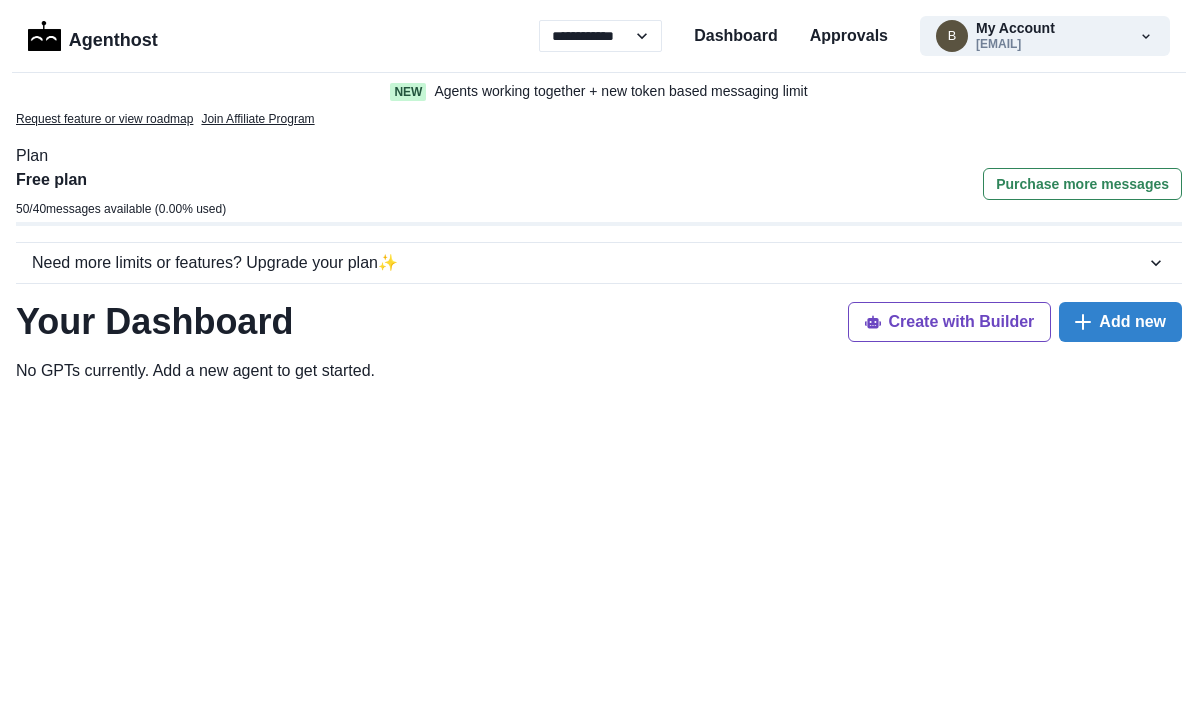 scroll, scrollTop: 0, scrollLeft: 0, axis: both 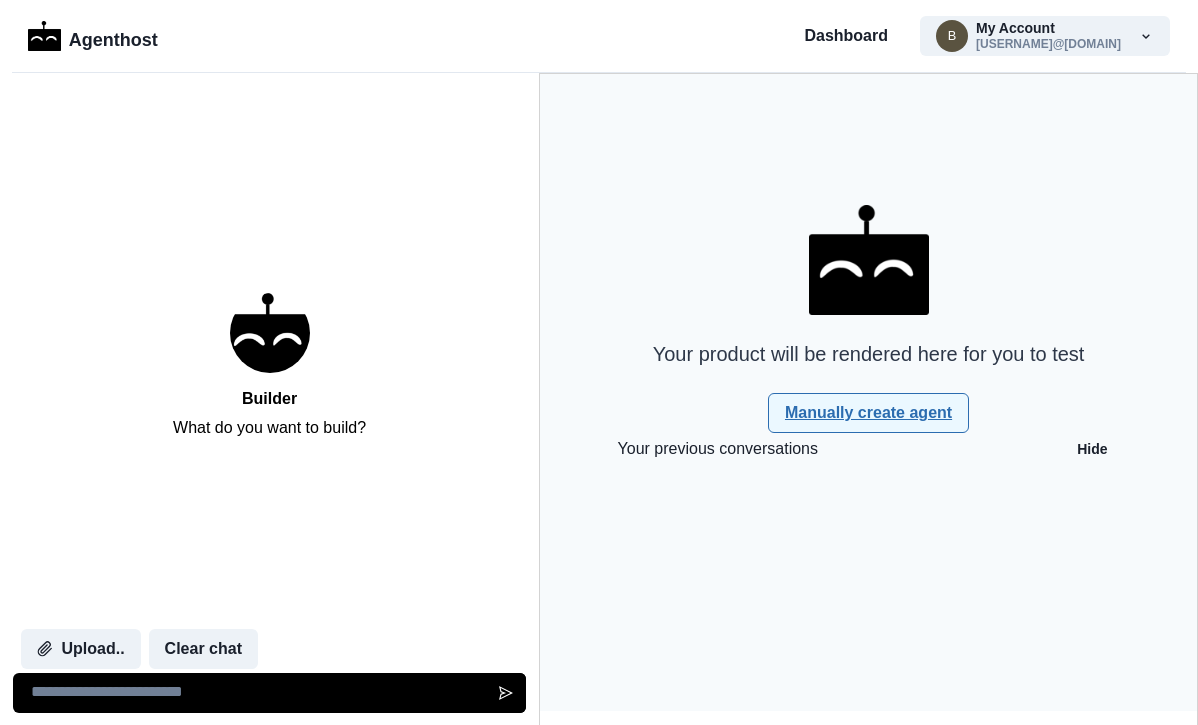 click on "Manually create agent" at bounding box center [868, 413] 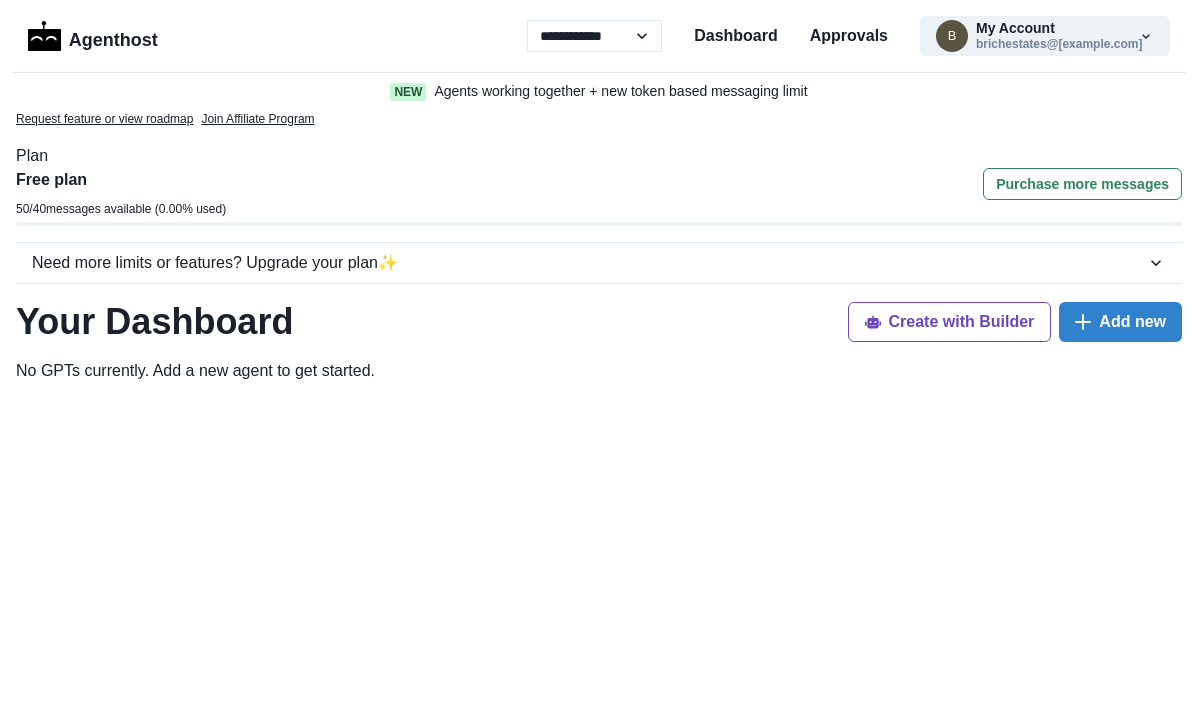 scroll, scrollTop: 0, scrollLeft: 0, axis: both 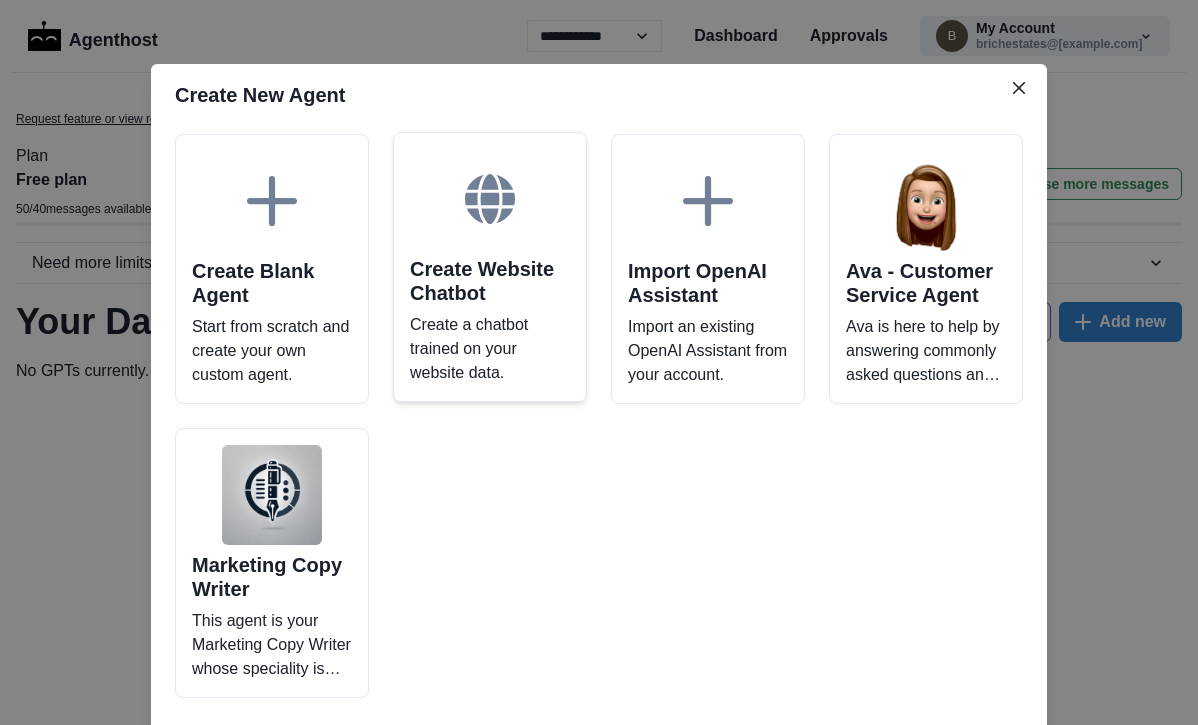 click on "Create a chatbot trained on your website data." at bounding box center (490, 349) 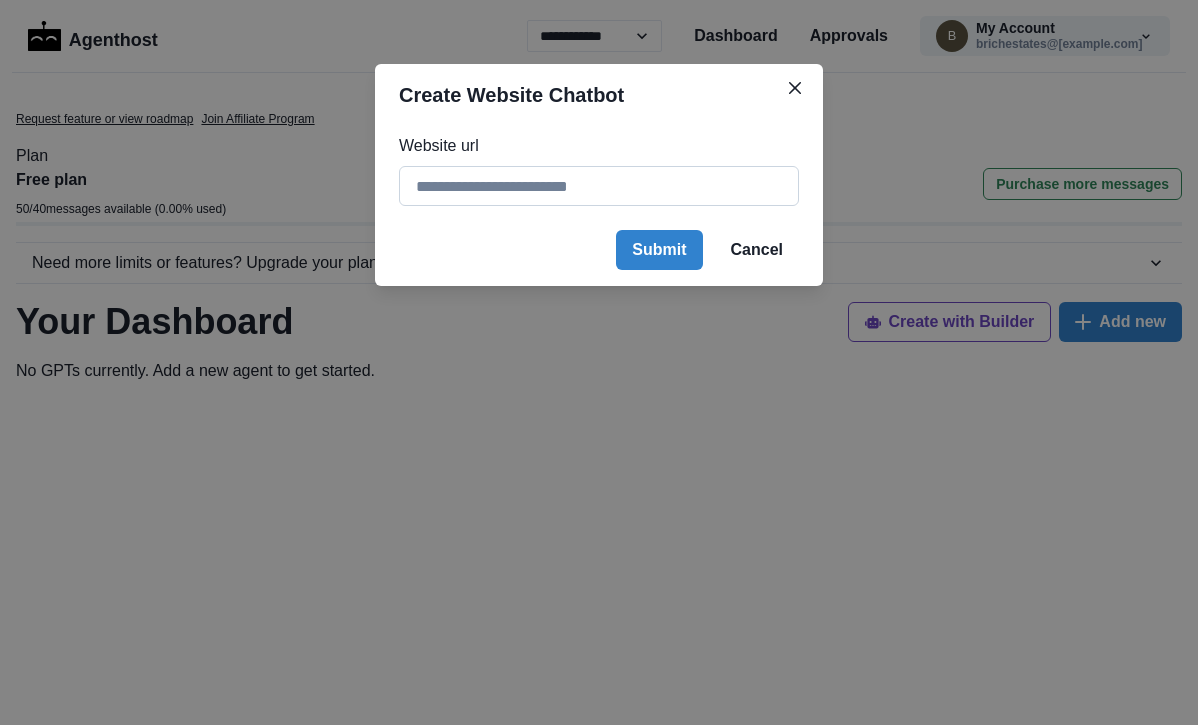 click on "Website url" at bounding box center [599, 186] 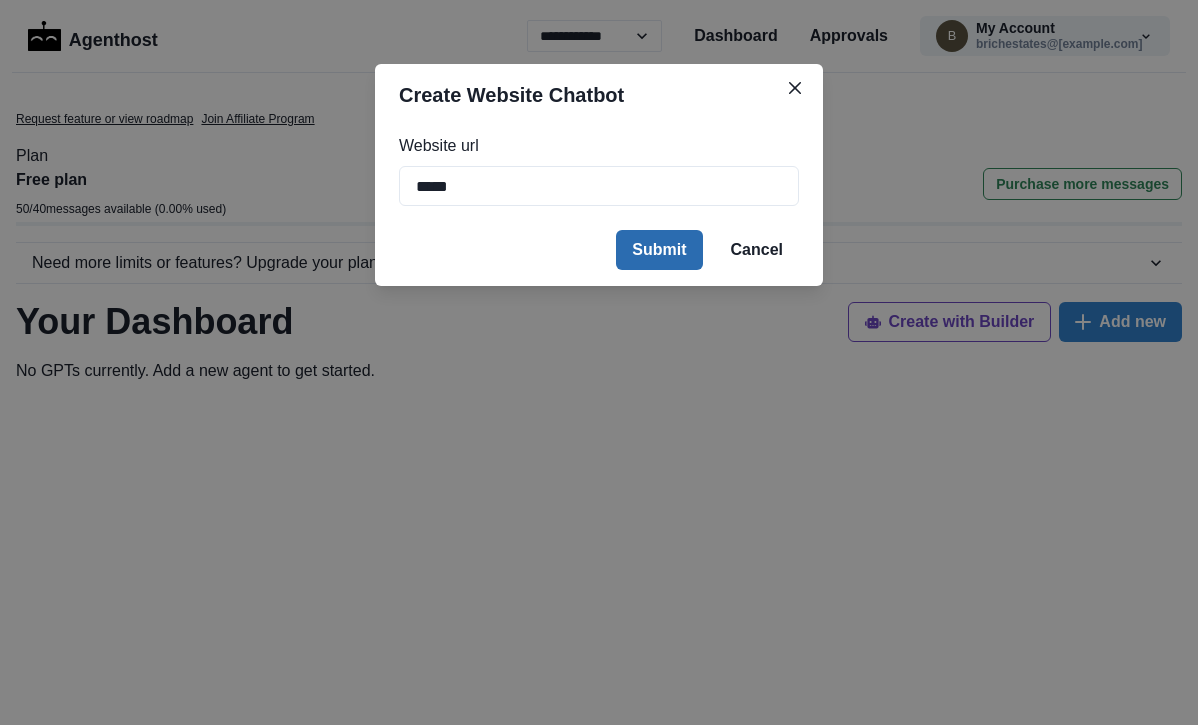 type on "*****" 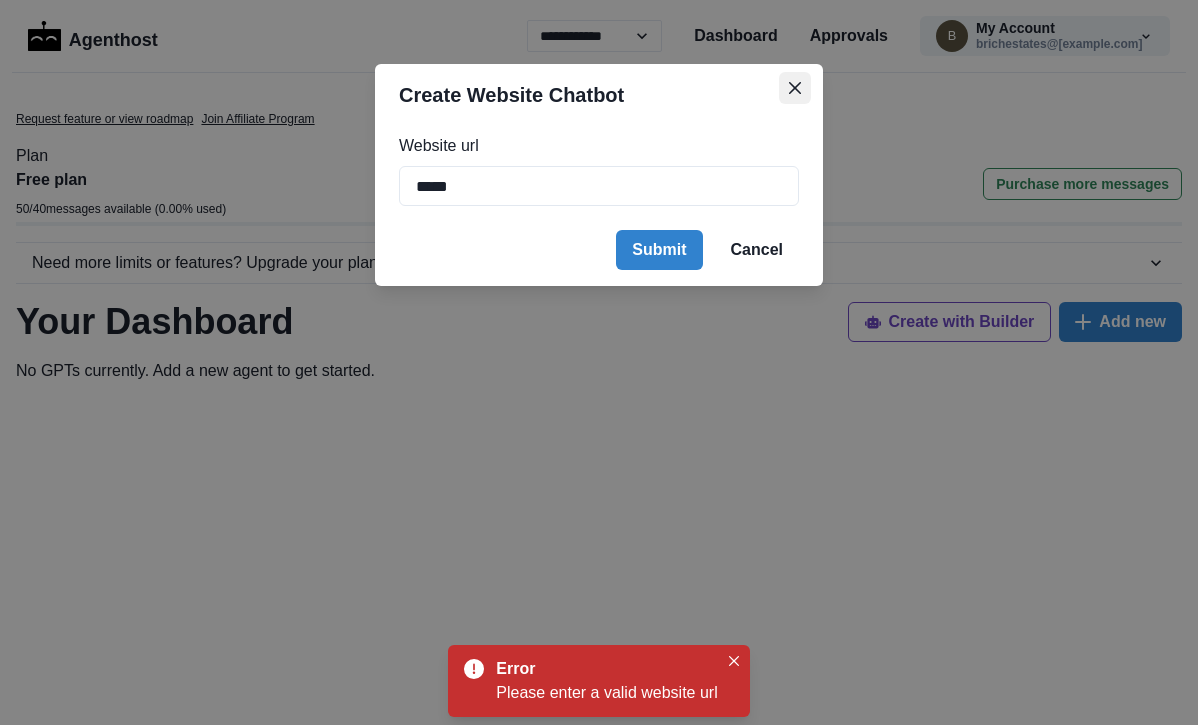 click 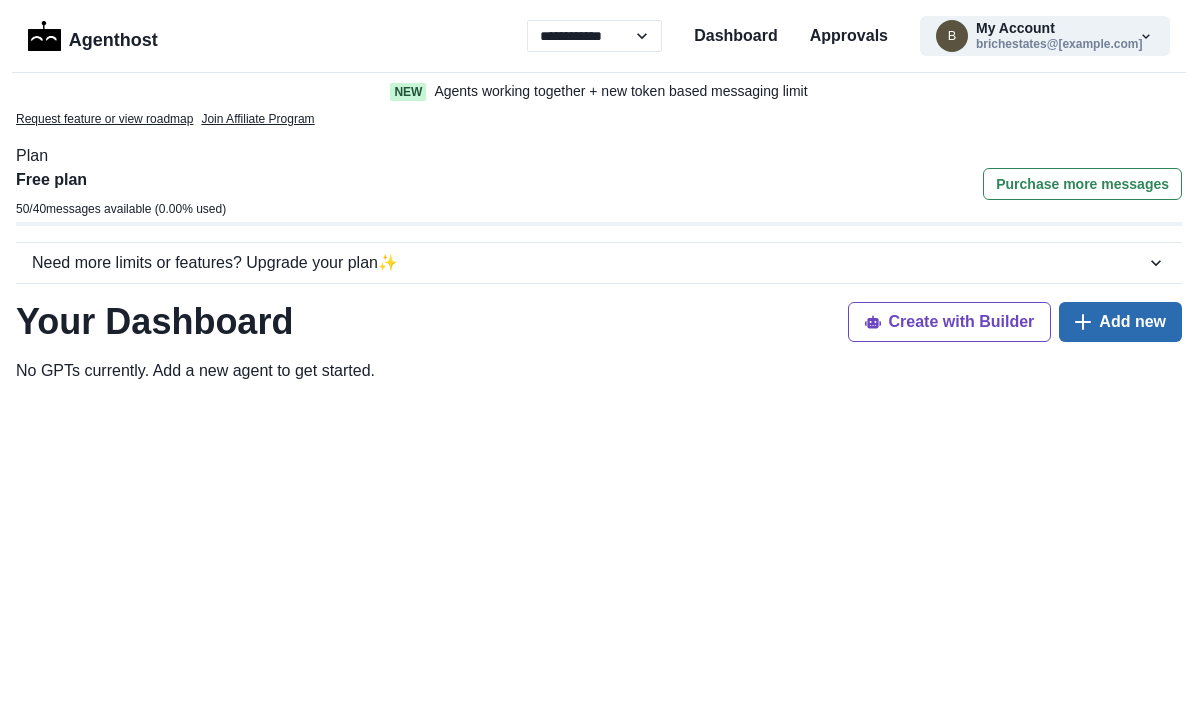 click 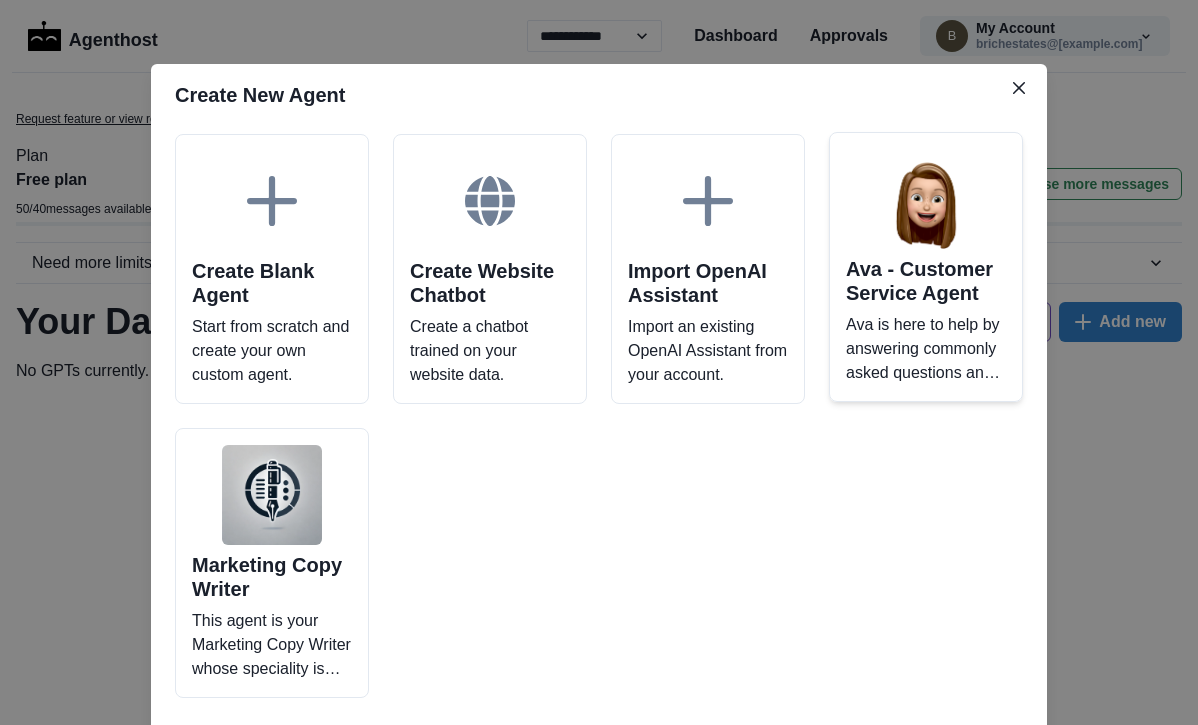 click on "Ava is here to help by answering commonly asked questions and more!" at bounding box center [926, 349] 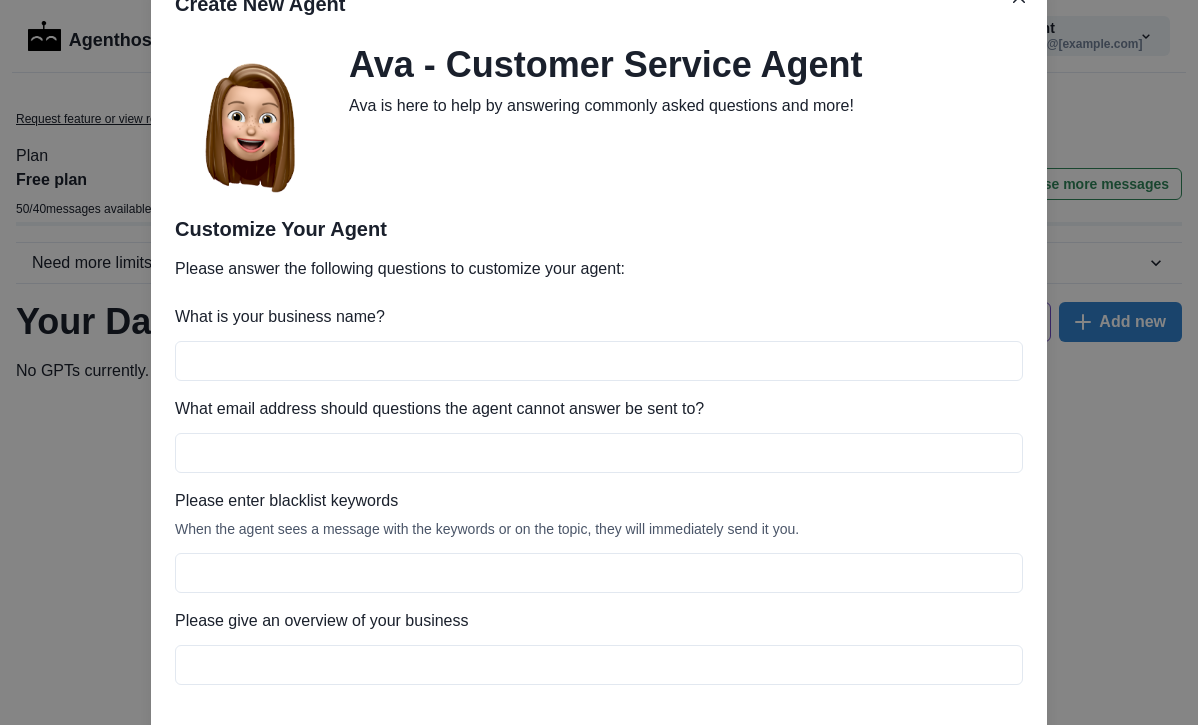 scroll, scrollTop: 0, scrollLeft: 0, axis: both 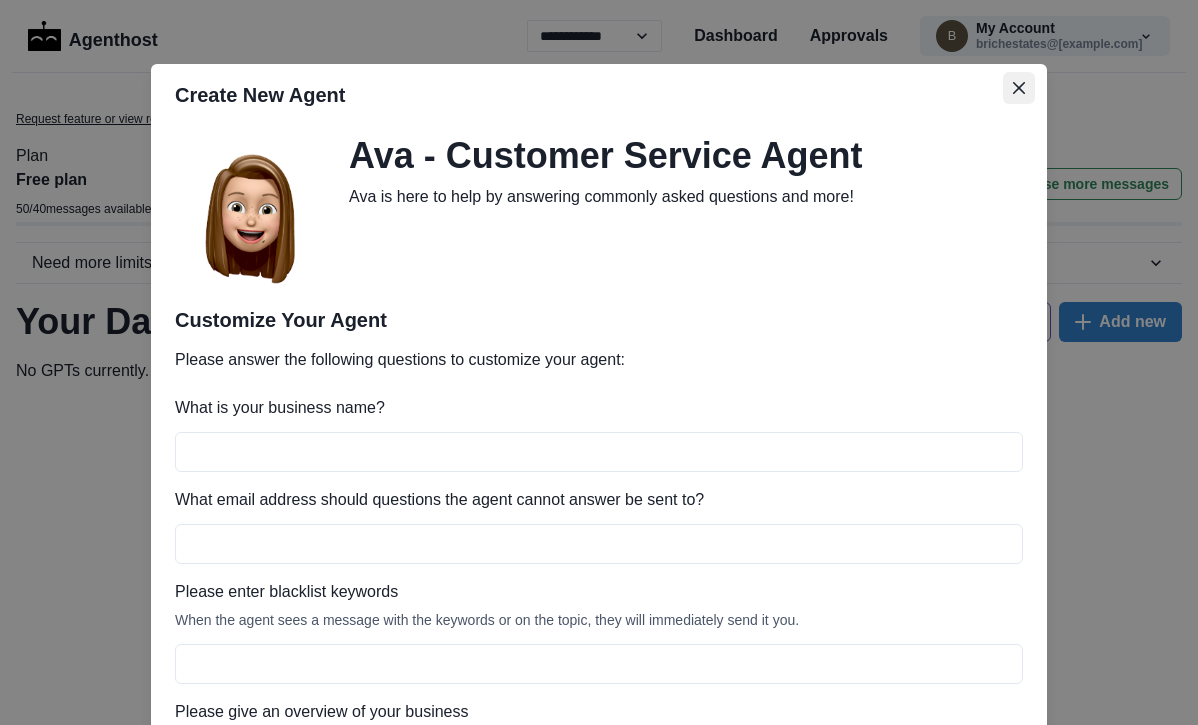 click 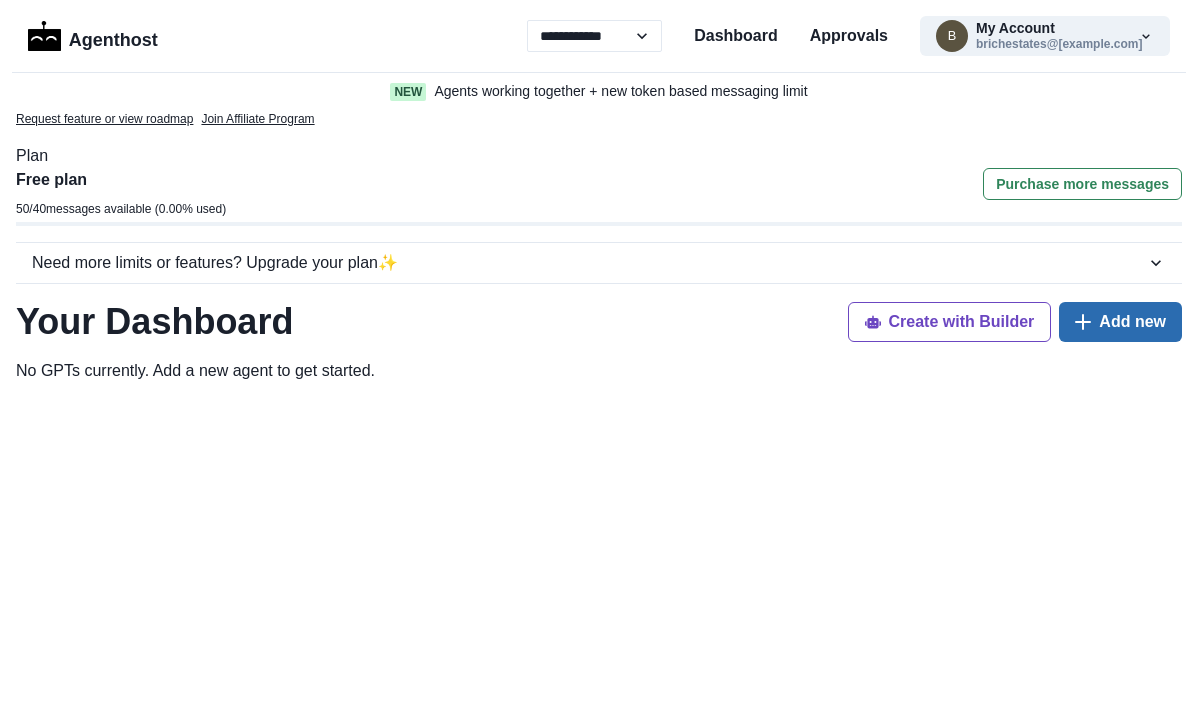click on "Add new" at bounding box center (1120, 322) 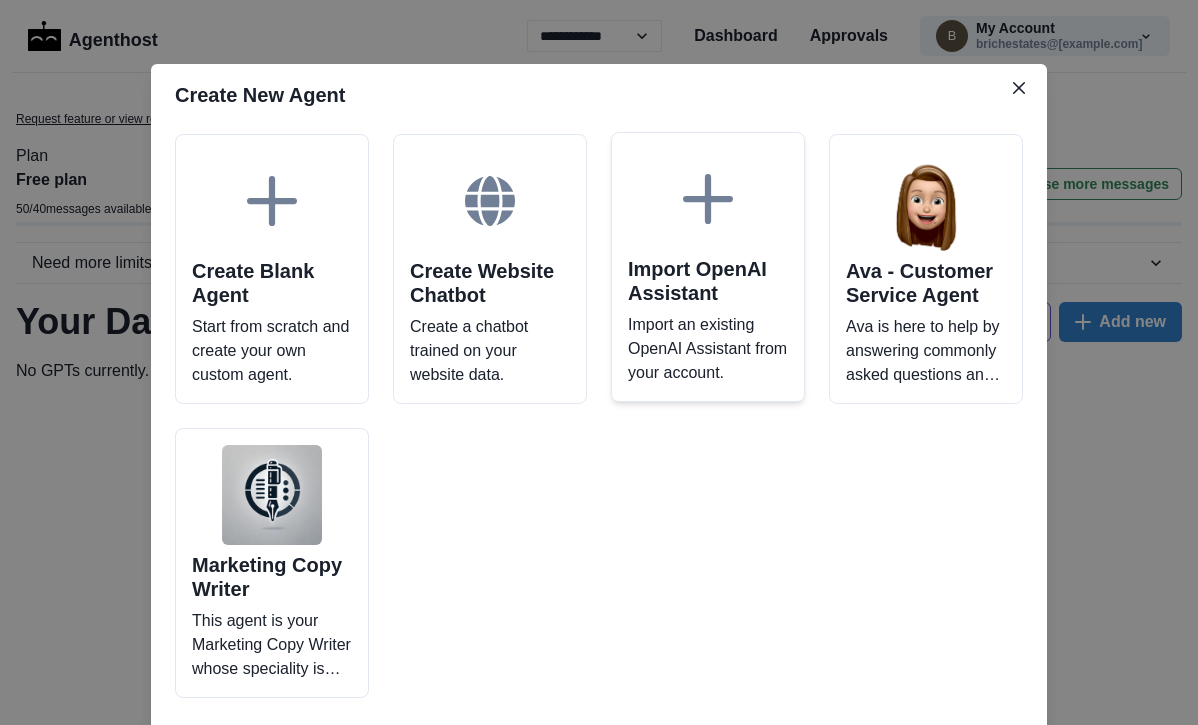 click on "Import OpenAI Assistant" at bounding box center [708, 281] 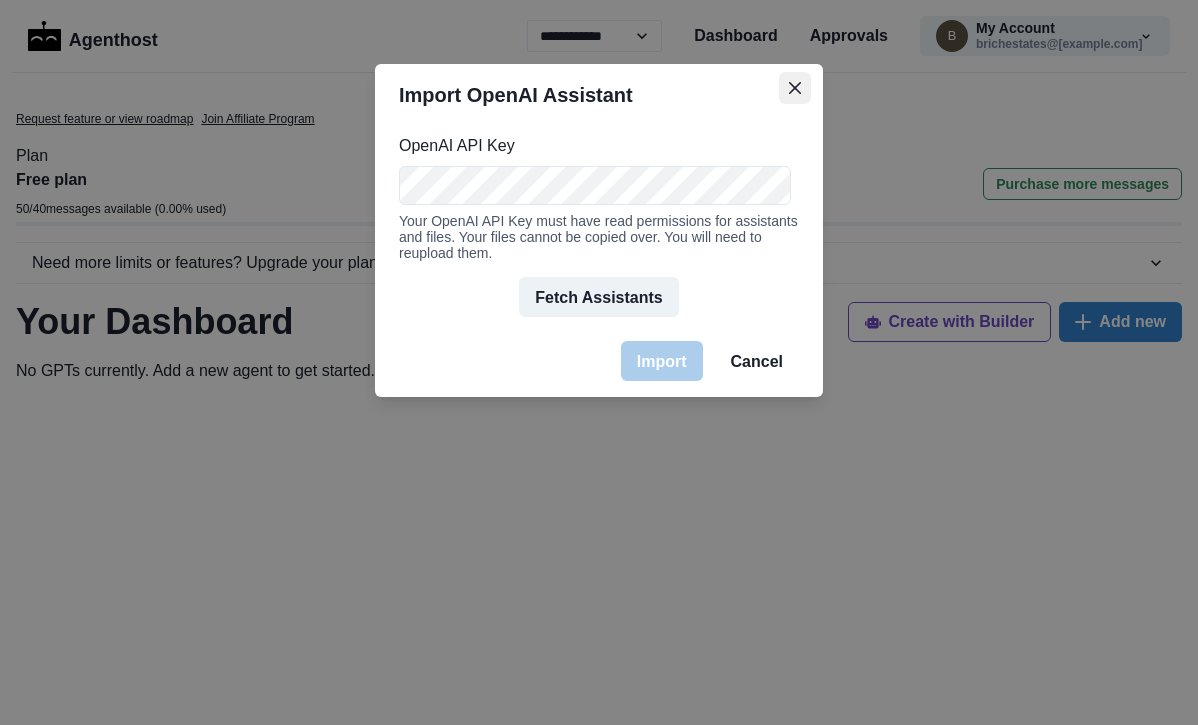 click 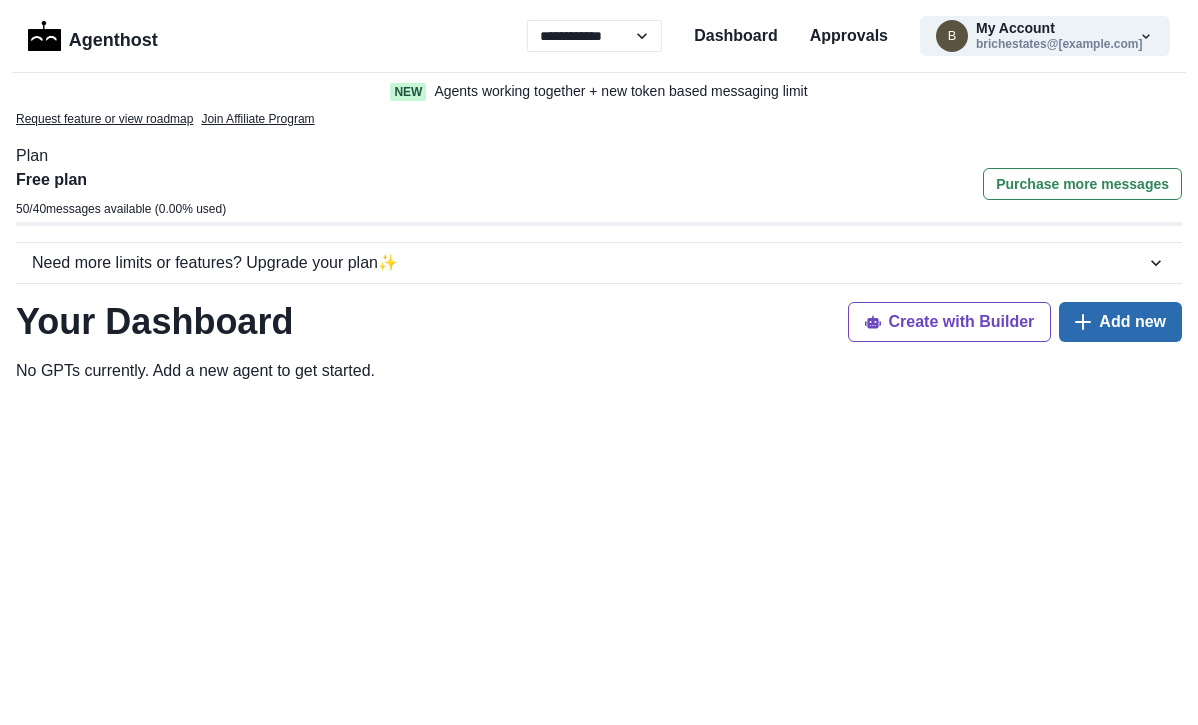 click on "Add new" at bounding box center (1120, 322) 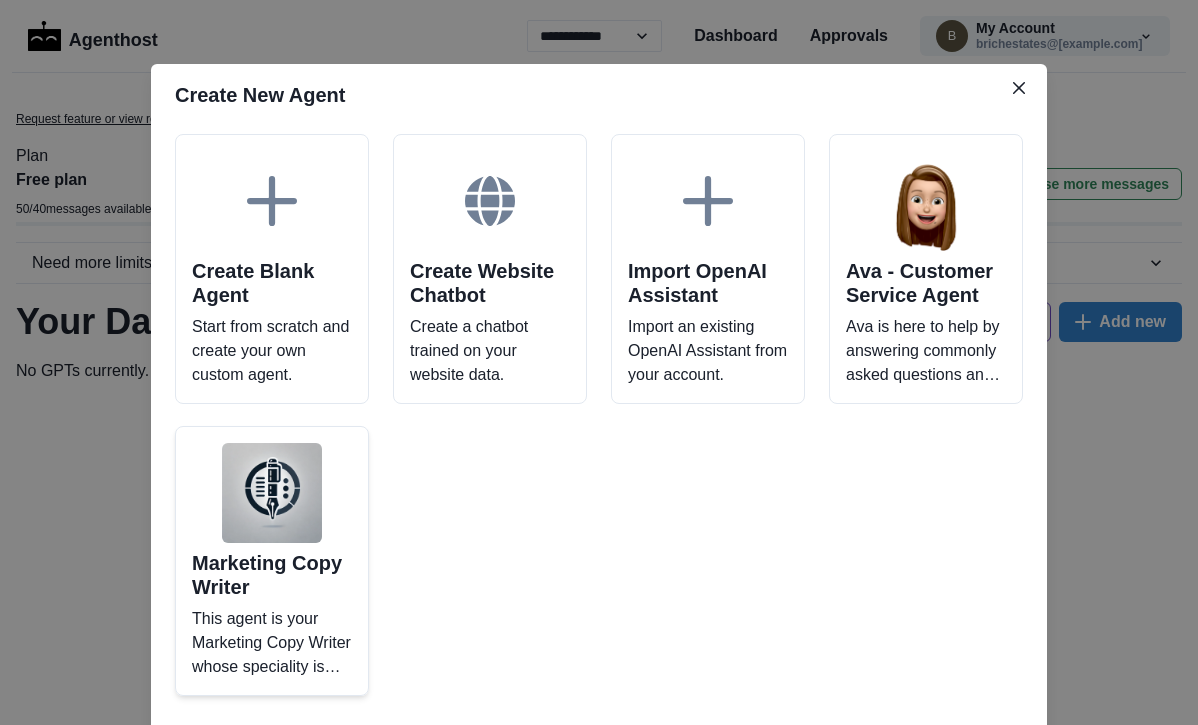 click at bounding box center (272, 493) 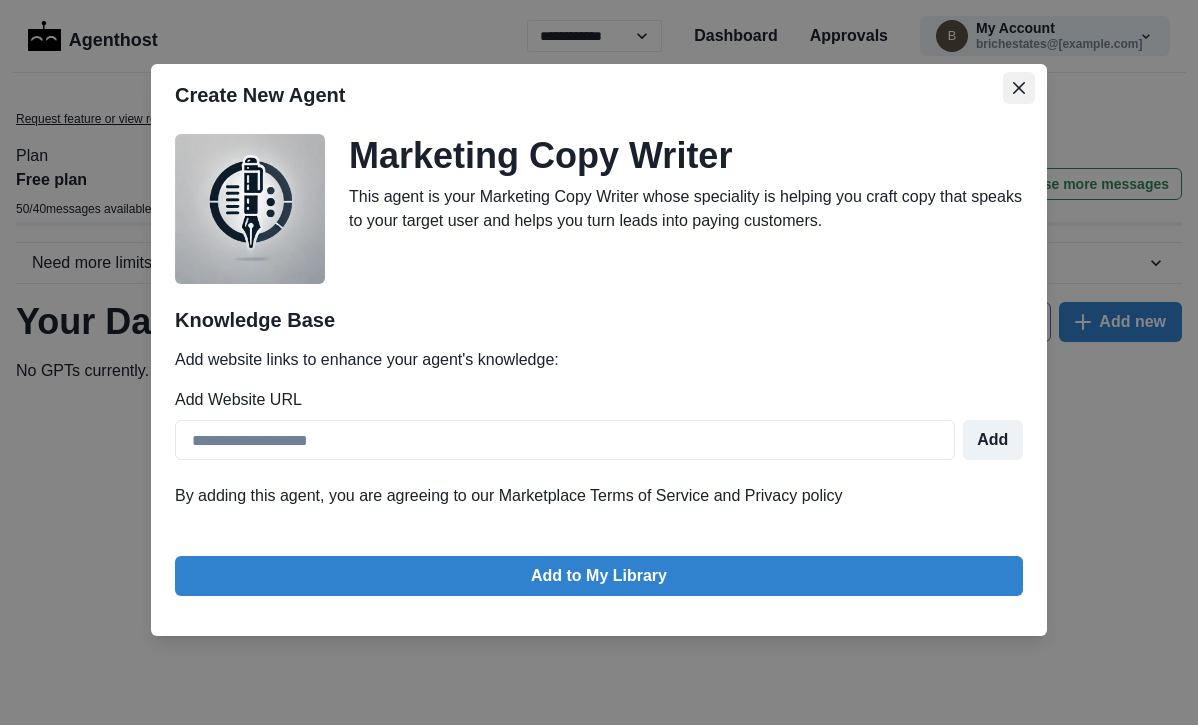 click at bounding box center (1019, 88) 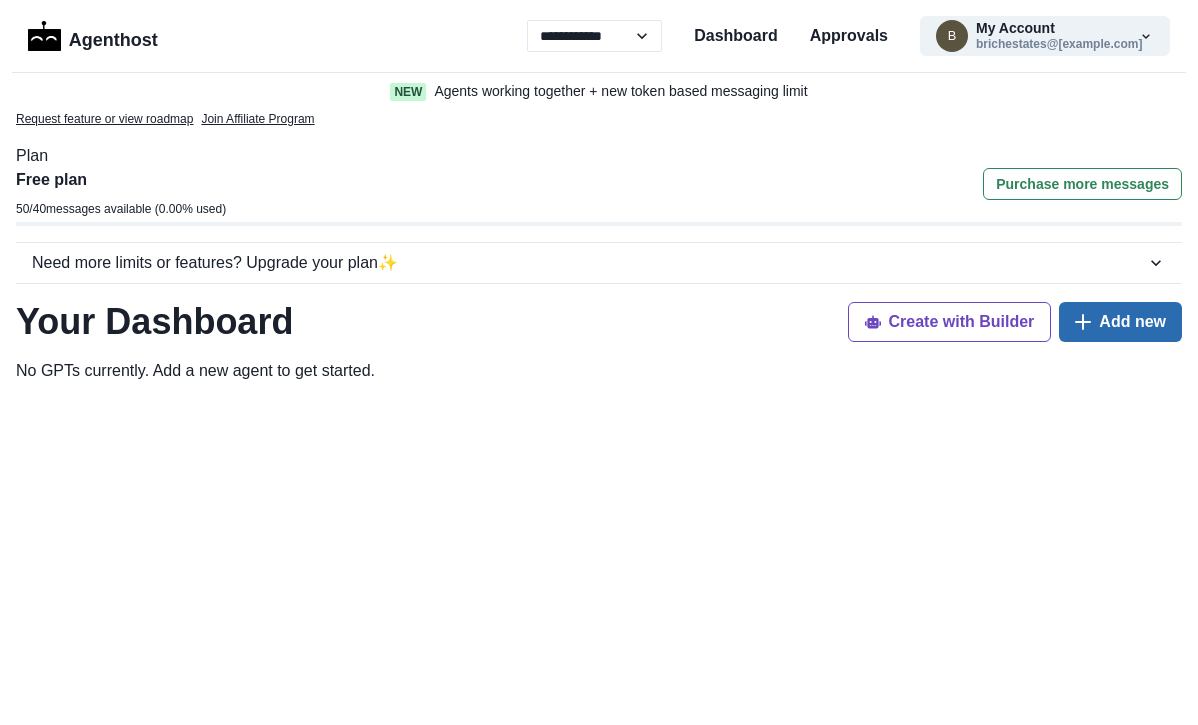 click on "Add new" at bounding box center [1120, 322] 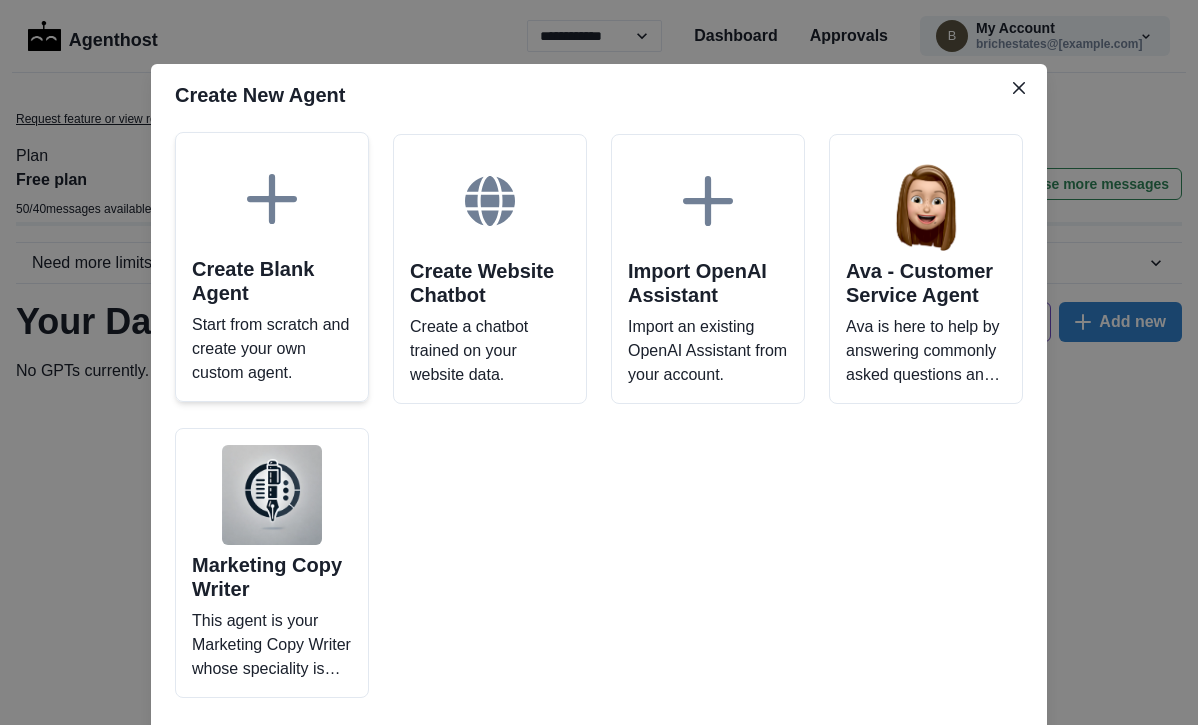 click on "Create Blank Agent" at bounding box center (272, 281) 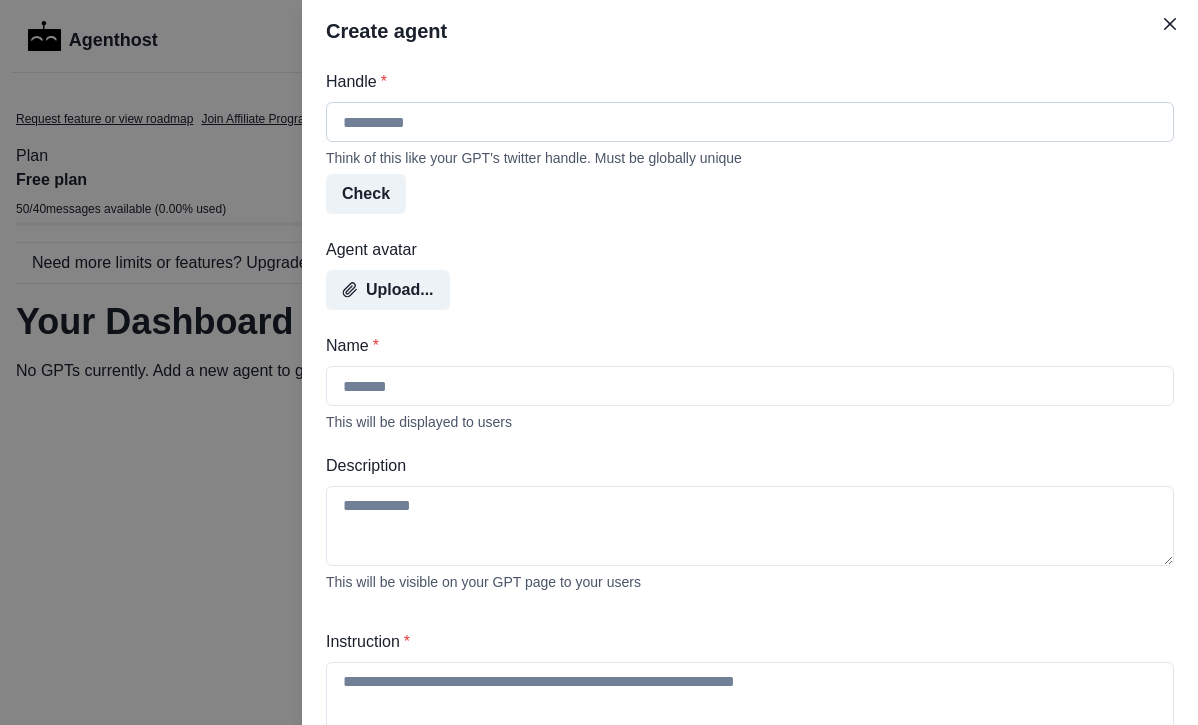 click on "Handle *" at bounding box center [750, 122] 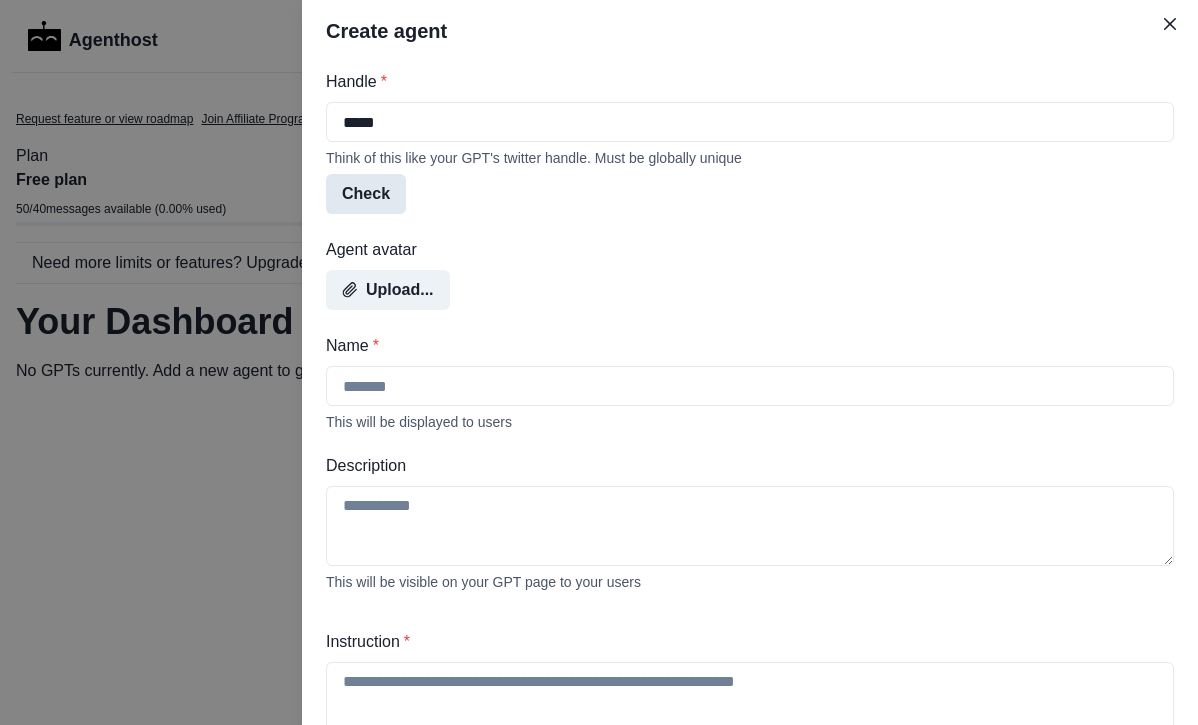 type on "*****" 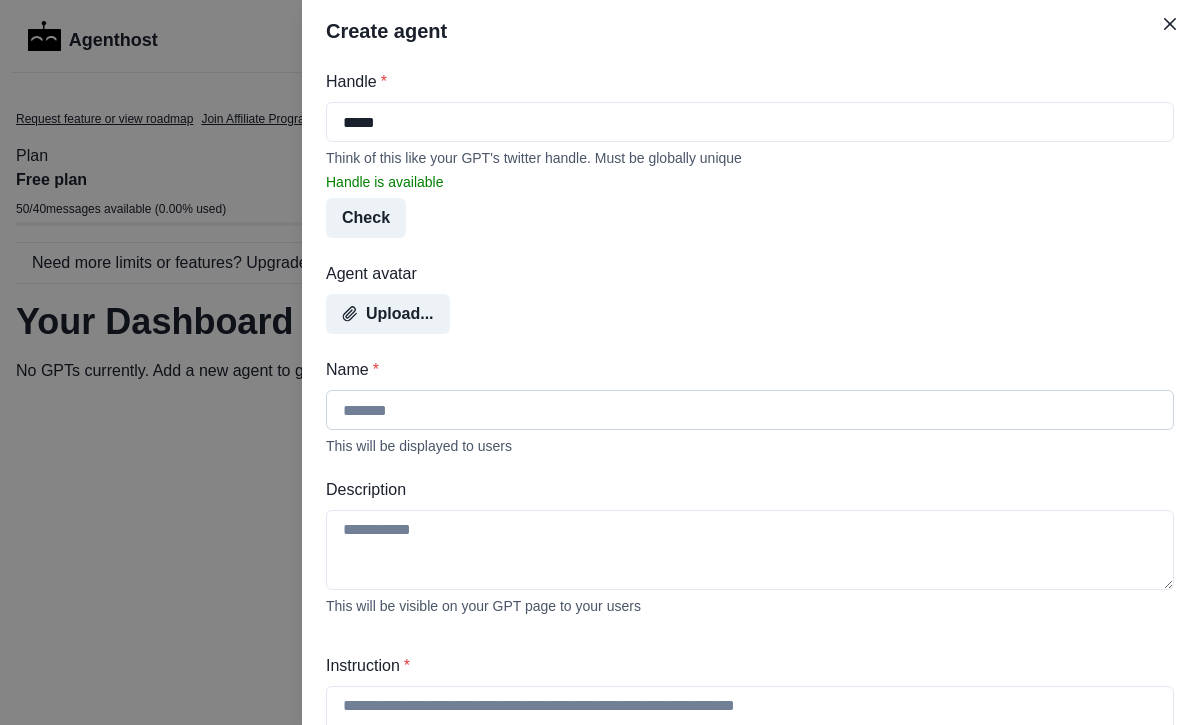 click on "Name *" at bounding box center (750, 410) 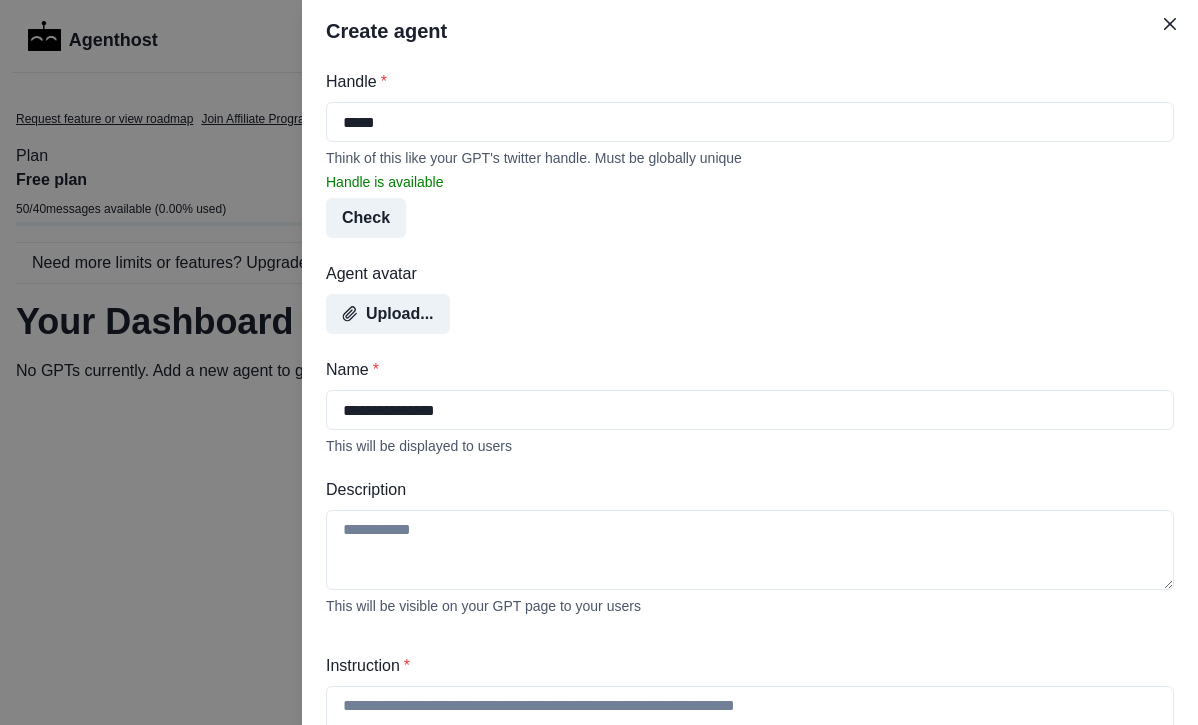 type on "**********" 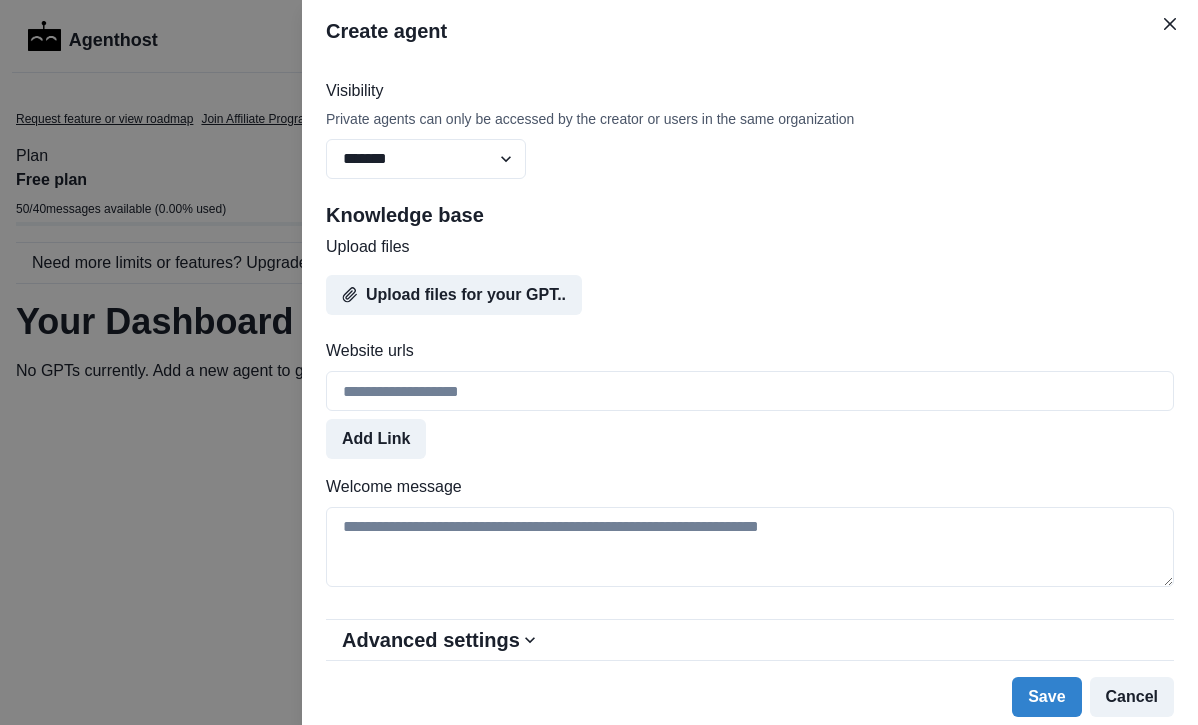 scroll, scrollTop: 887, scrollLeft: 0, axis: vertical 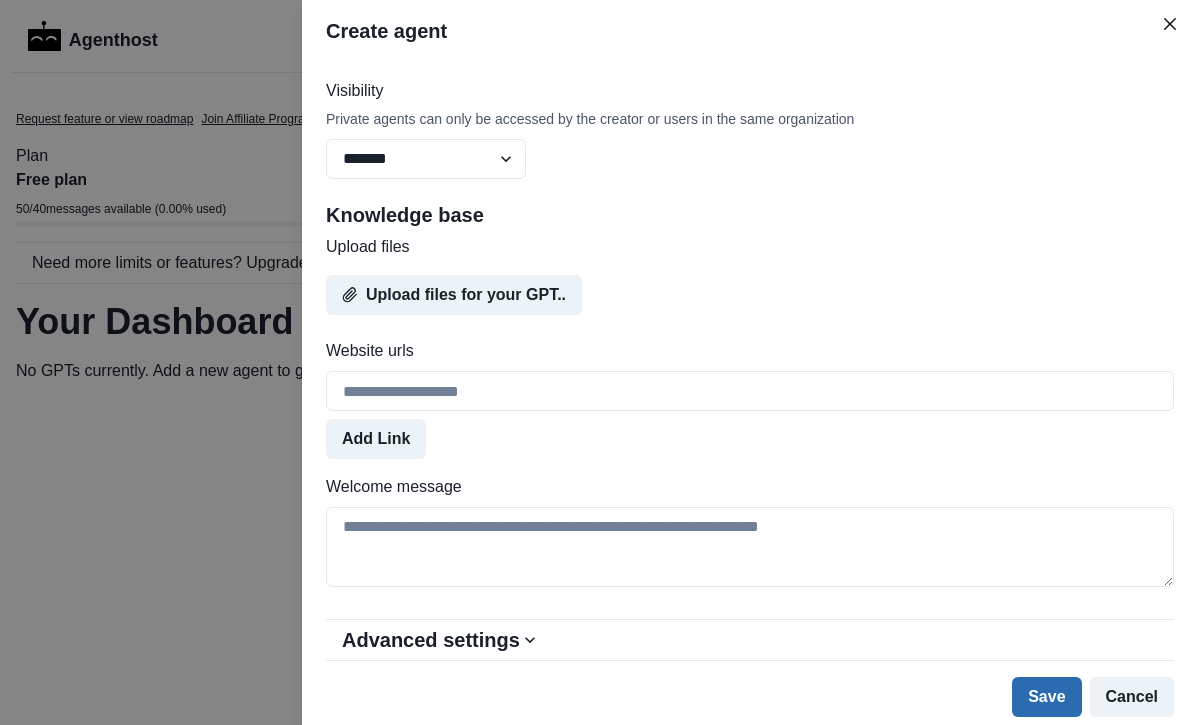 click on "Save" at bounding box center (1046, 697) 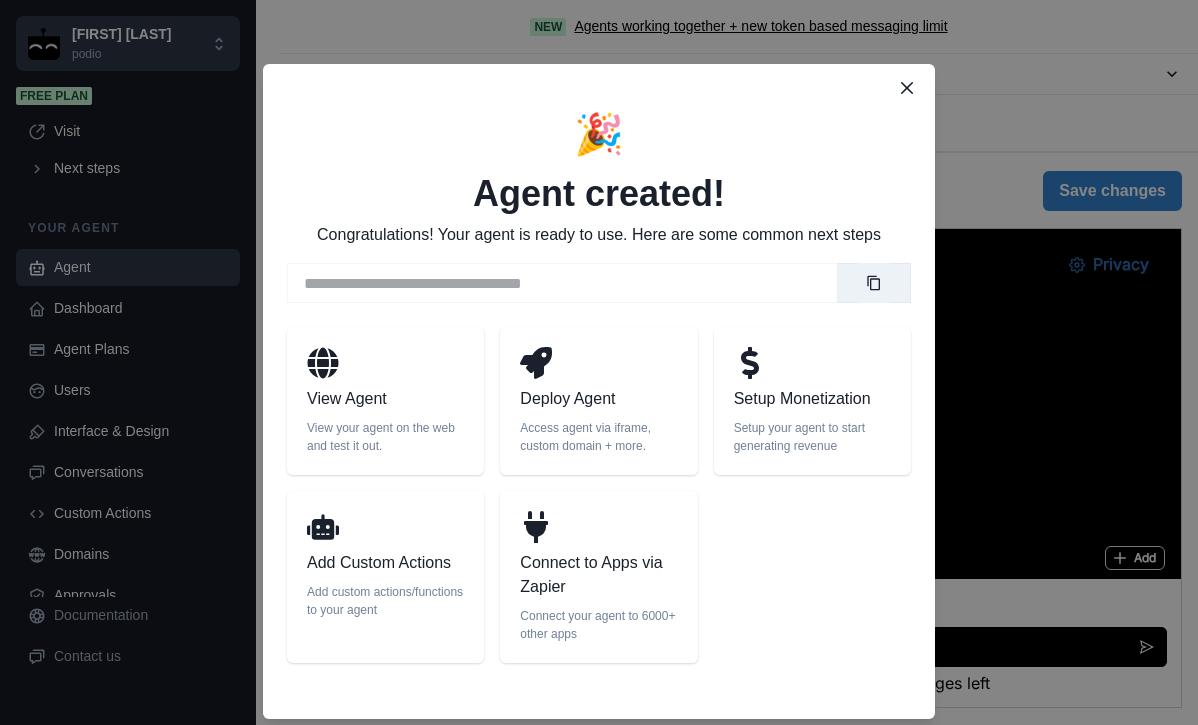 scroll, scrollTop: 0, scrollLeft: 0, axis: both 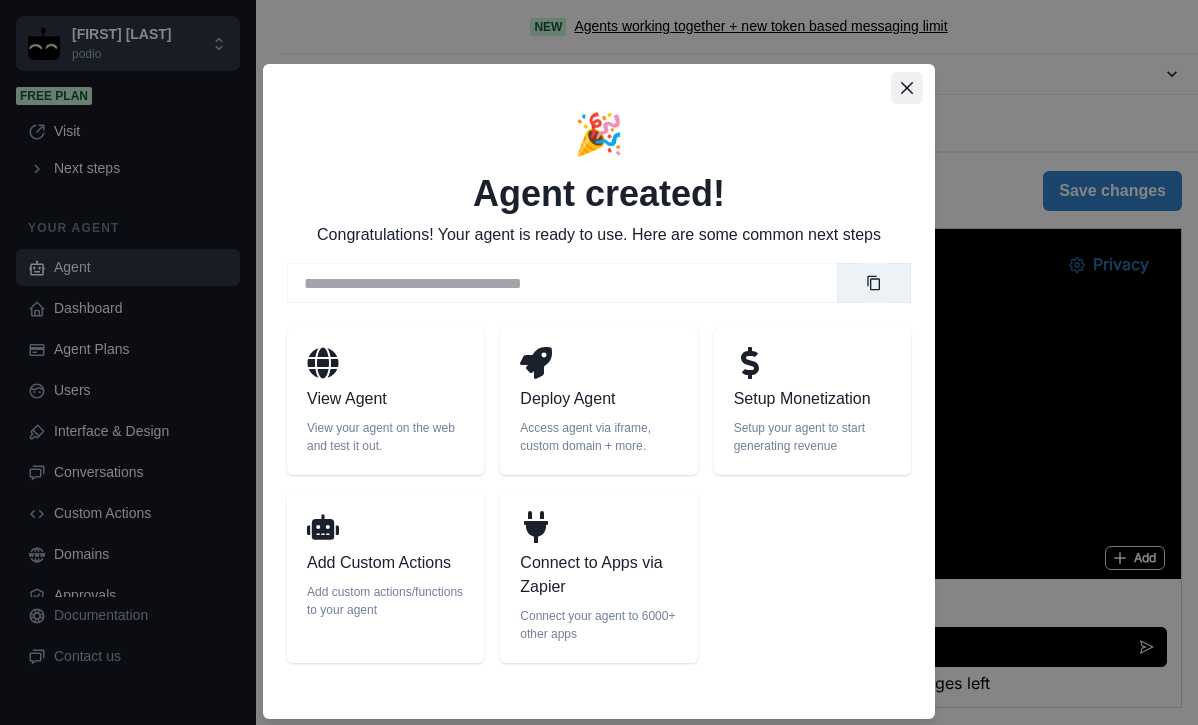 click at bounding box center (907, 88) 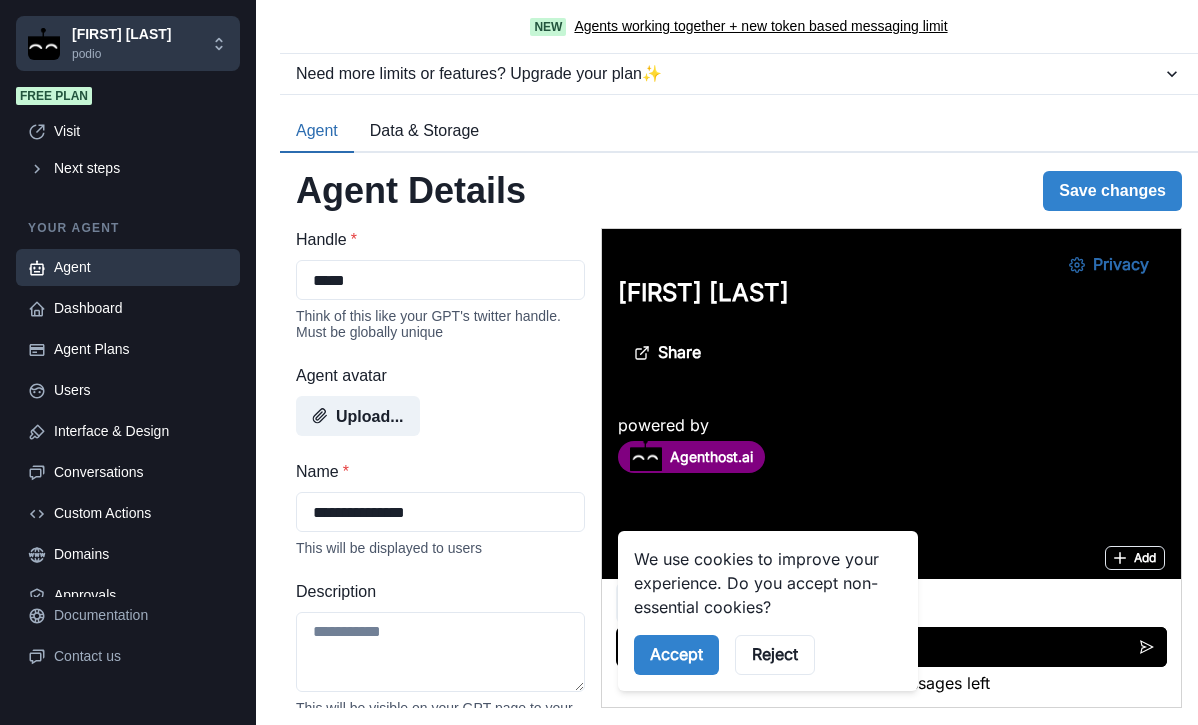 scroll, scrollTop: 0, scrollLeft: 0, axis: both 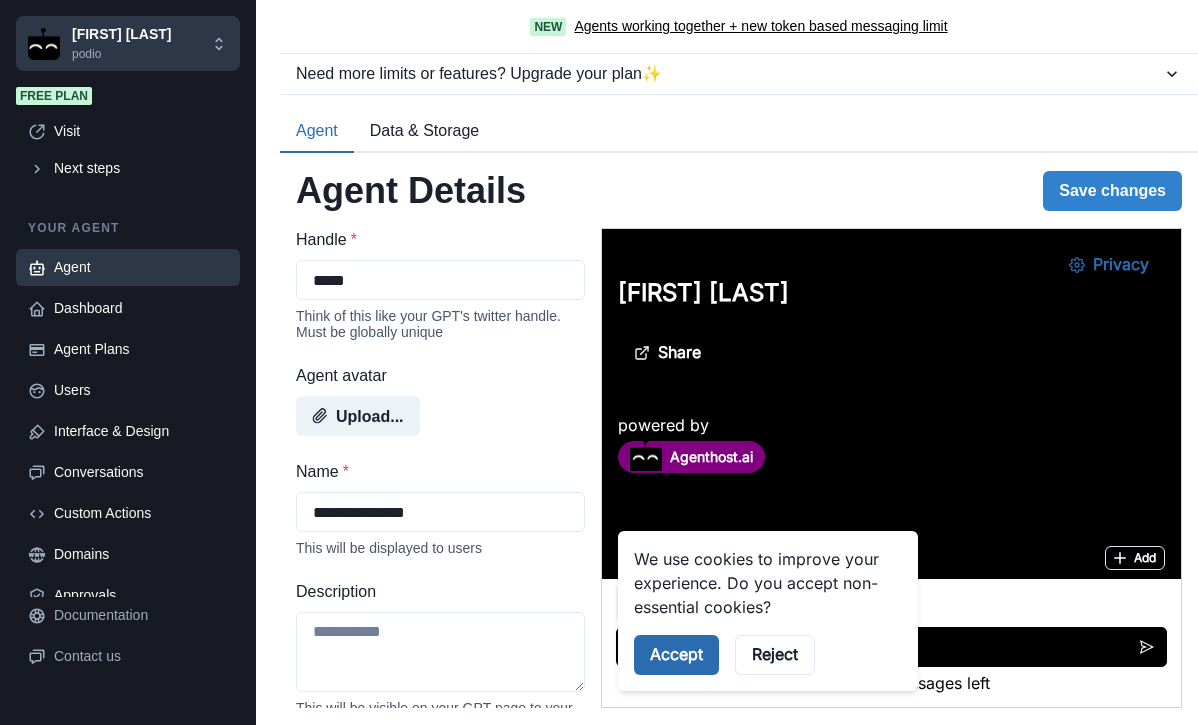 click on "Accept" at bounding box center (676, 655) 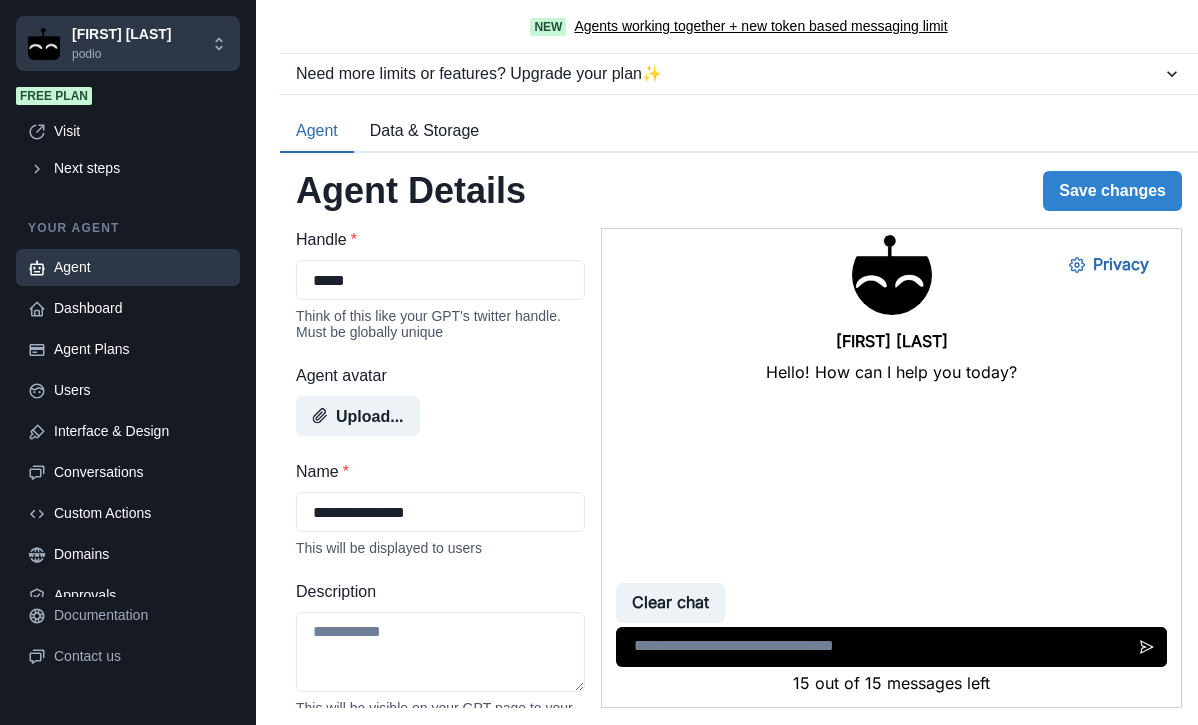 scroll, scrollTop: 834, scrollLeft: 0, axis: vertical 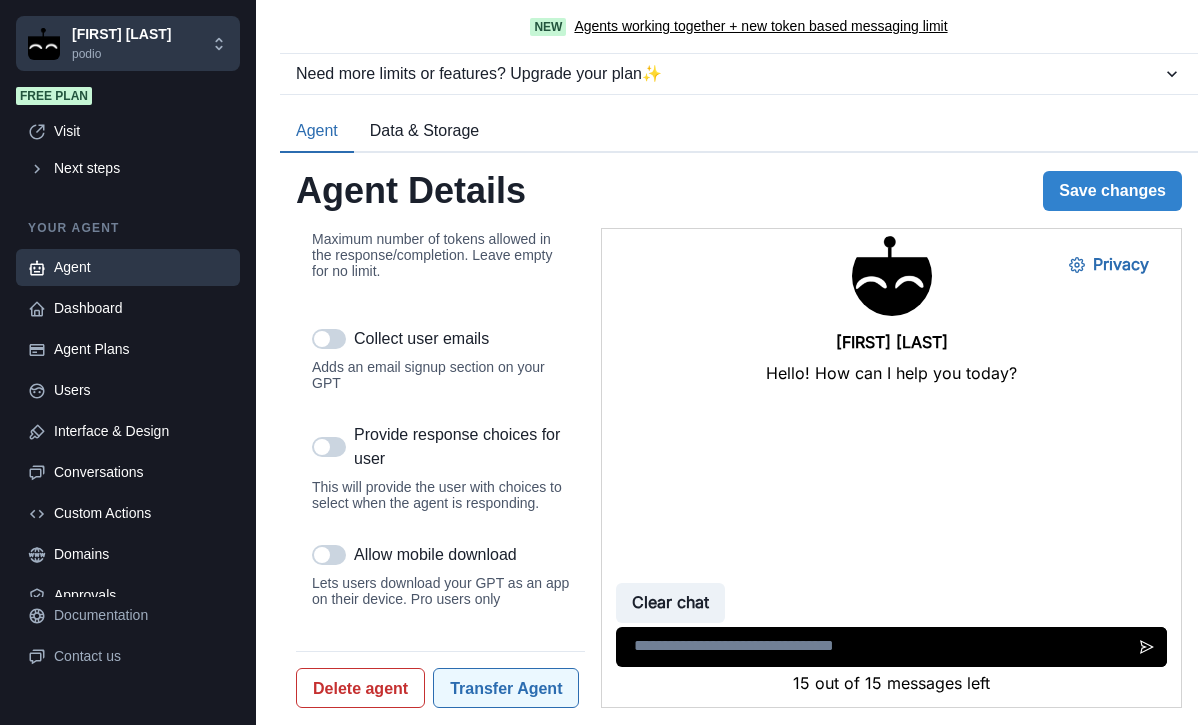 click on "Transfer Agent" at bounding box center (506, 688) 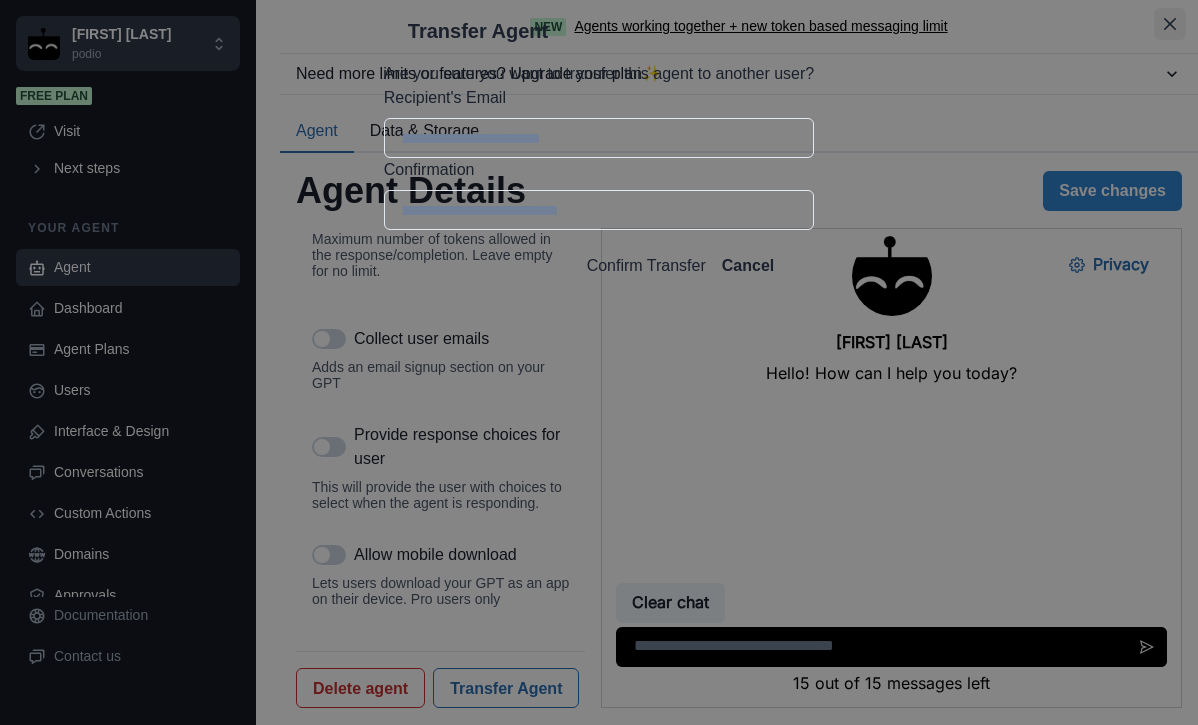 click 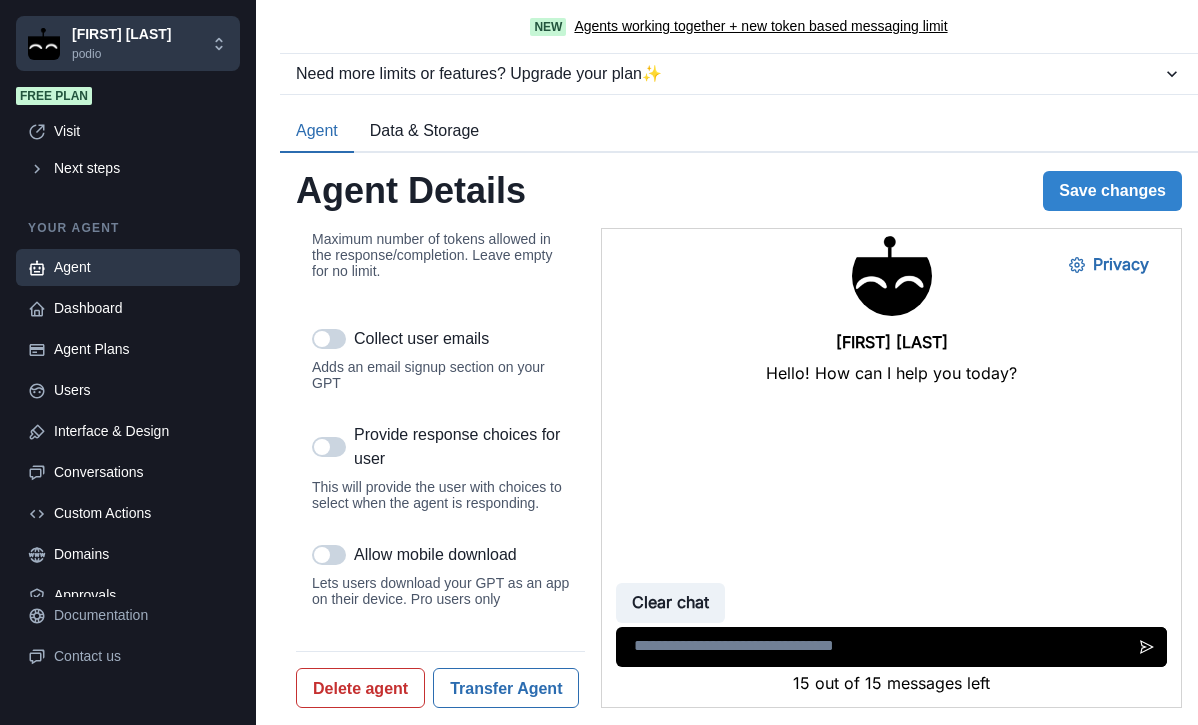scroll, scrollTop: 0, scrollLeft: 0, axis: both 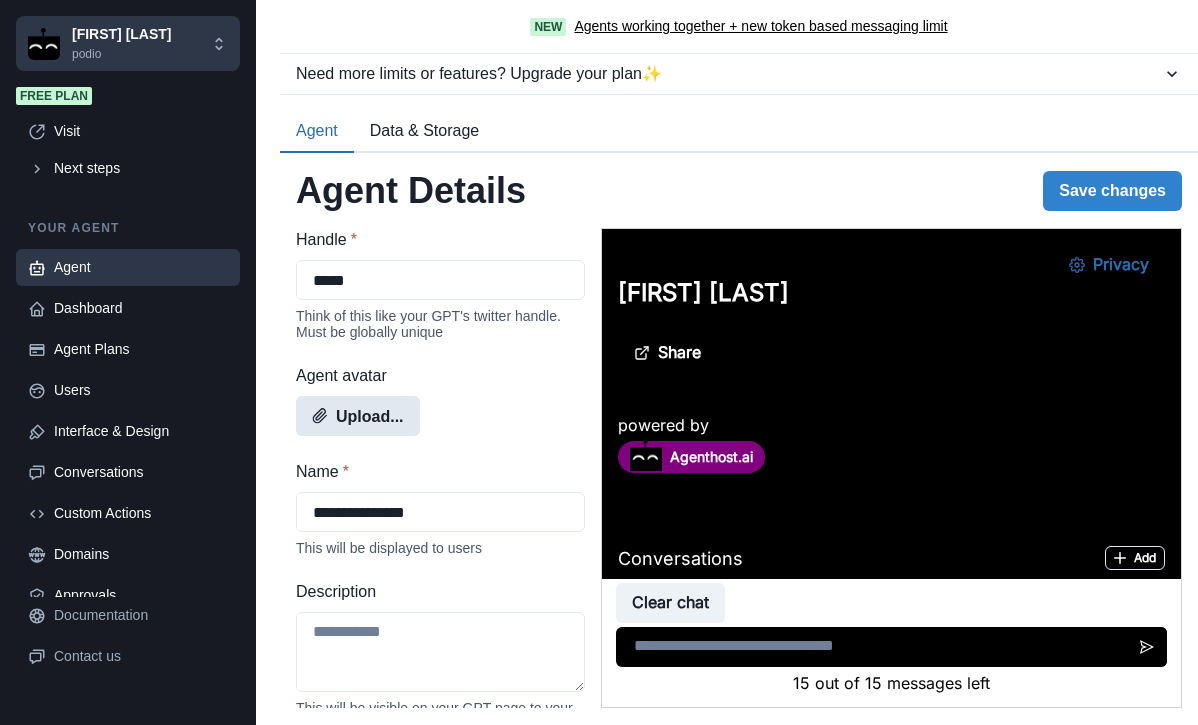 click on "Upload..." at bounding box center (358, 416) 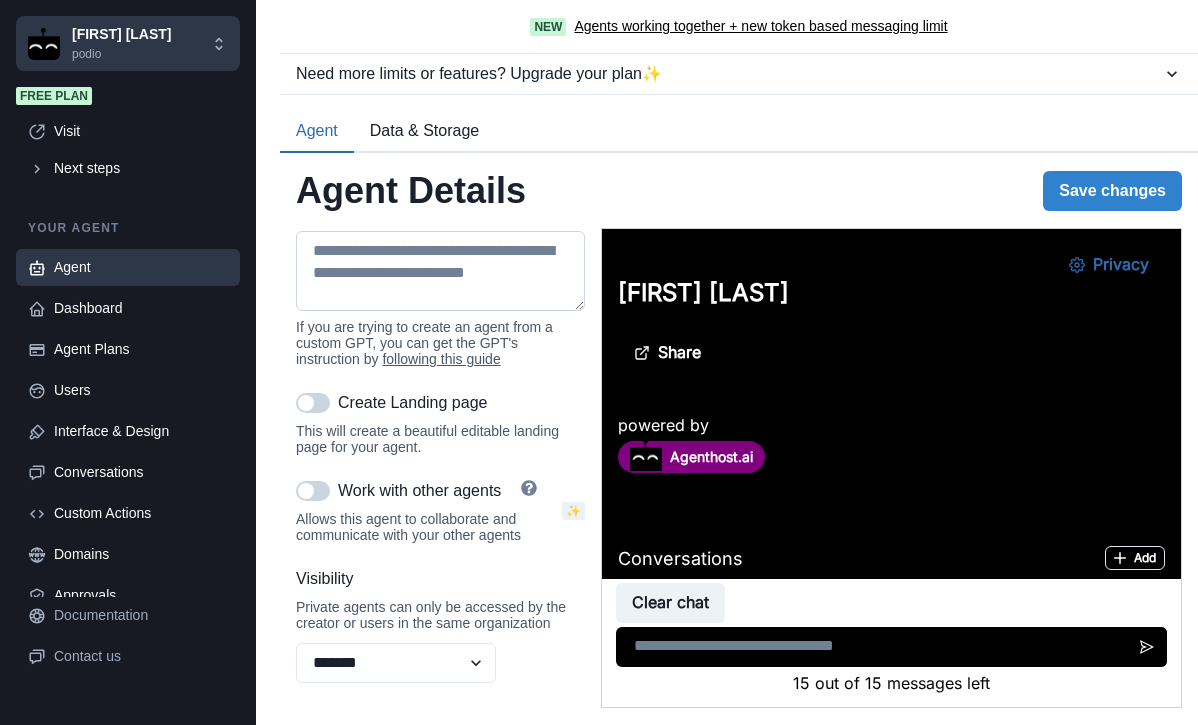 scroll, scrollTop: 574, scrollLeft: 0, axis: vertical 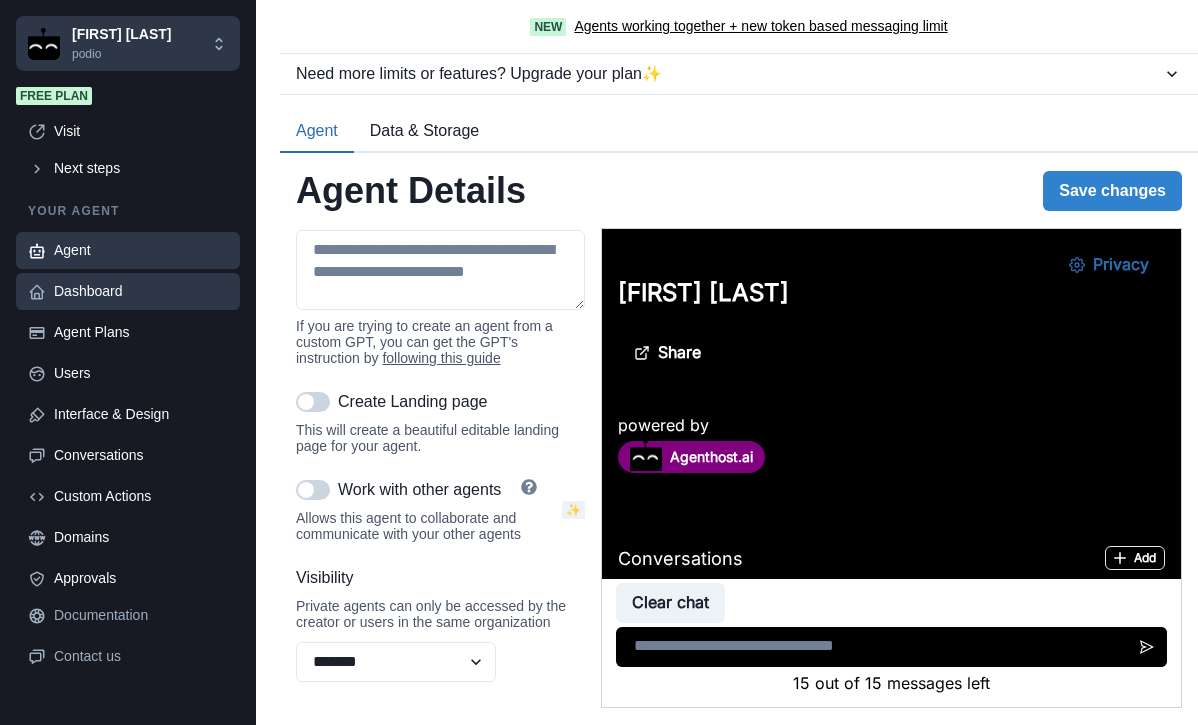 click on "Dashboard" at bounding box center (141, 291) 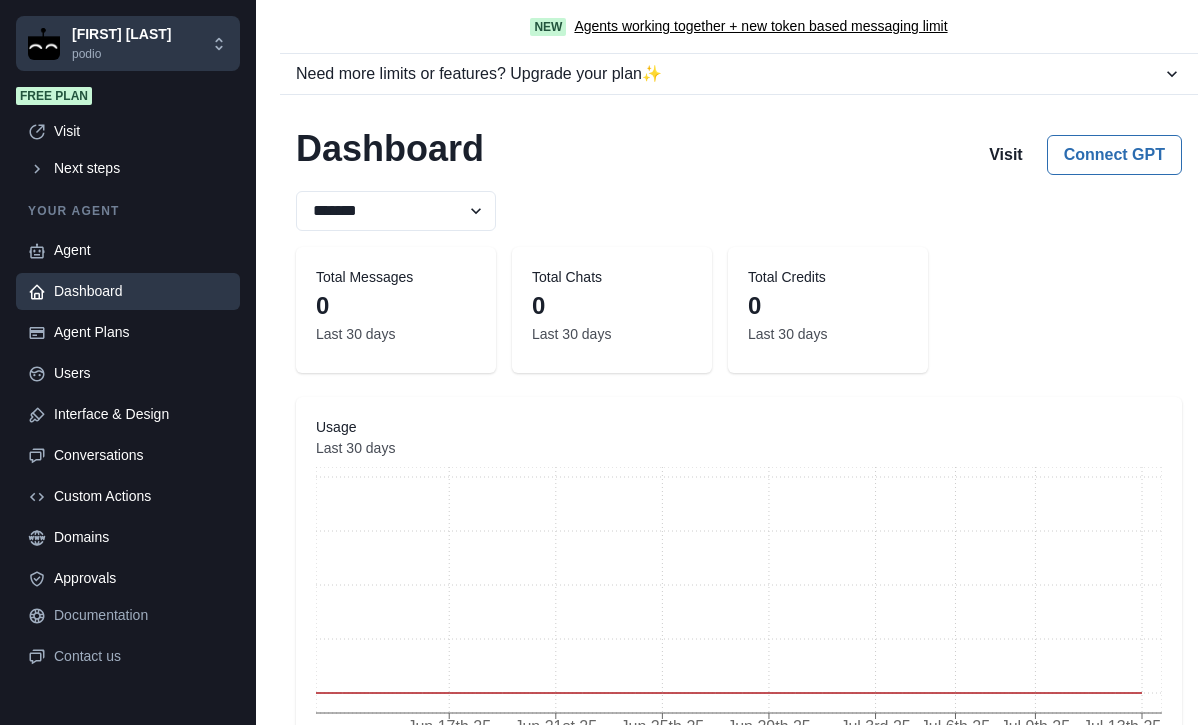 scroll, scrollTop: 0, scrollLeft: 0, axis: both 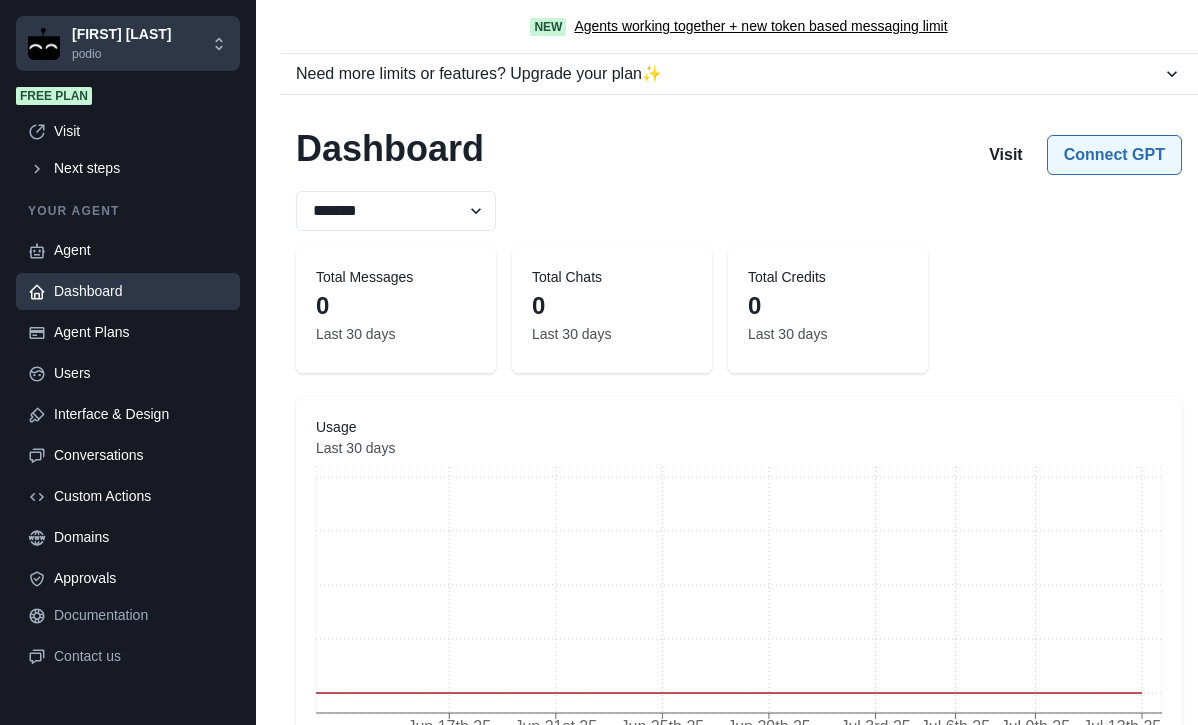 click on "Connect GPT" at bounding box center (1114, 155) 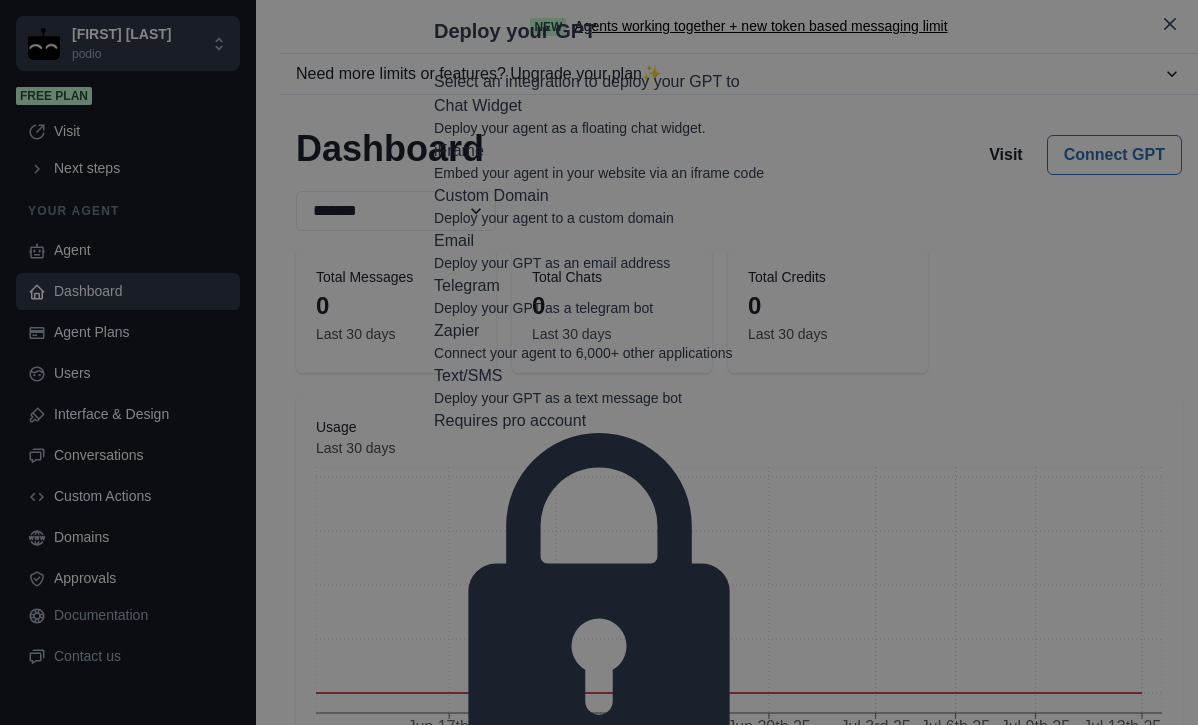 click on "Connect your agent to 6,000+ other applications" at bounding box center (599, 353) 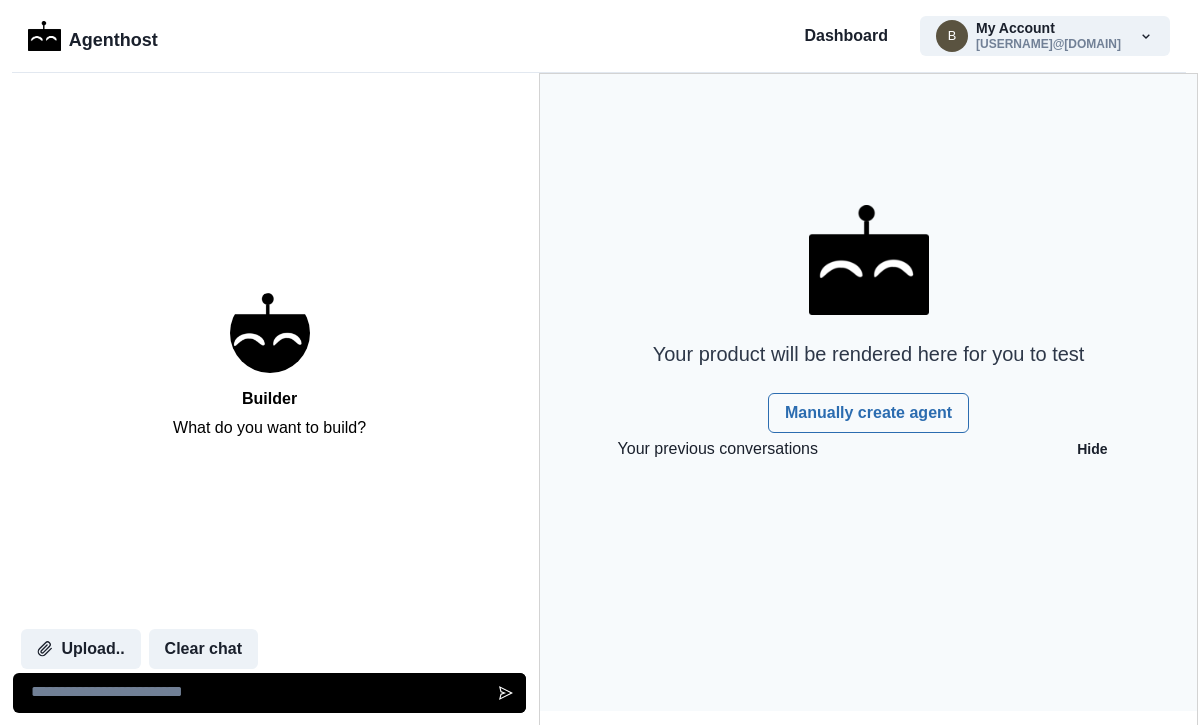 scroll, scrollTop: 0, scrollLeft: 0, axis: both 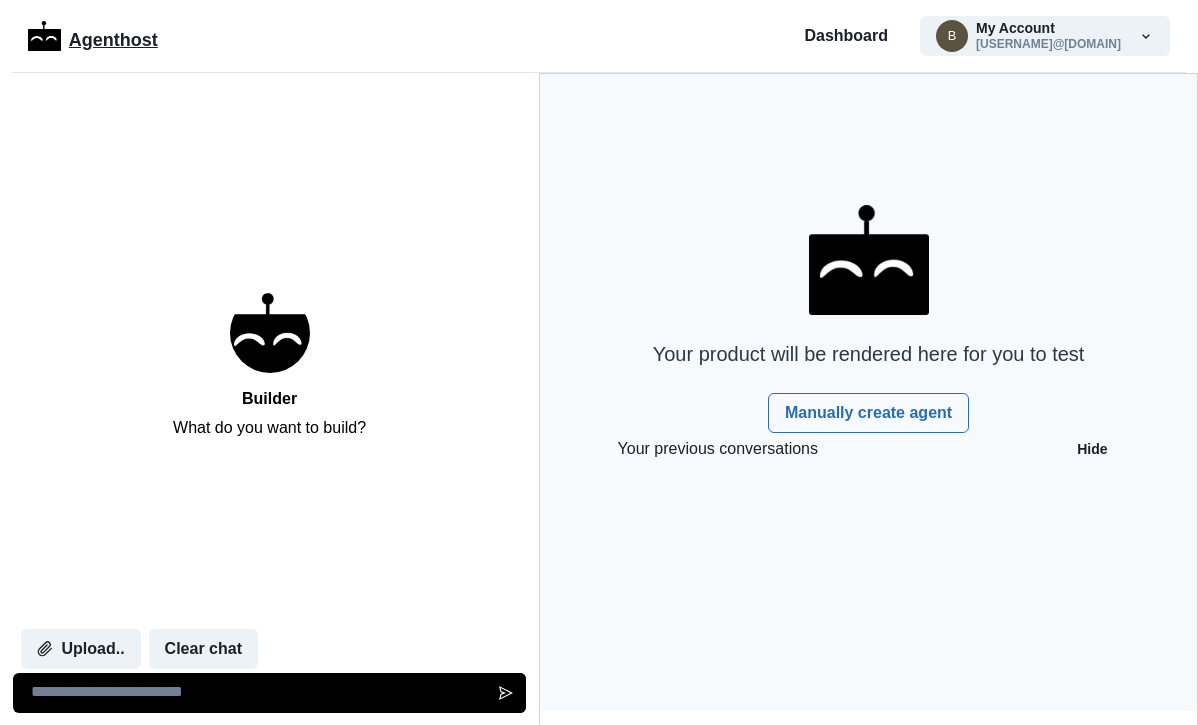 click on "Agenthost" at bounding box center [113, 36] 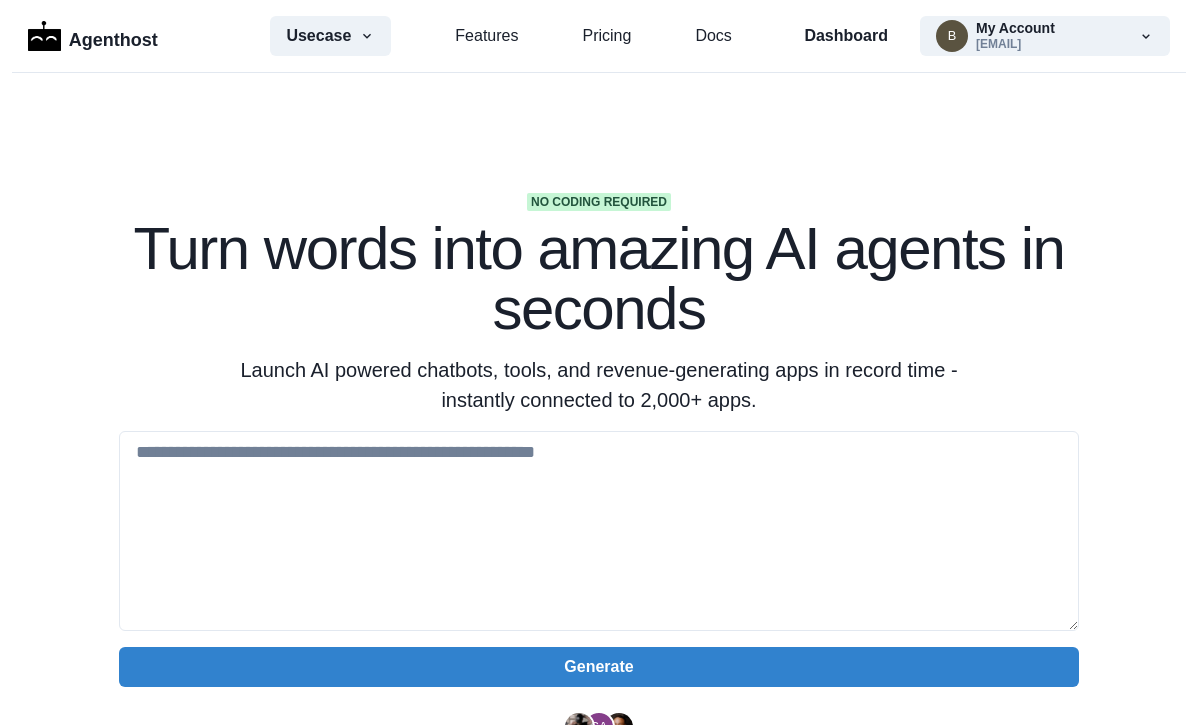 scroll, scrollTop: 0, scrollLeft: 0, axis: both 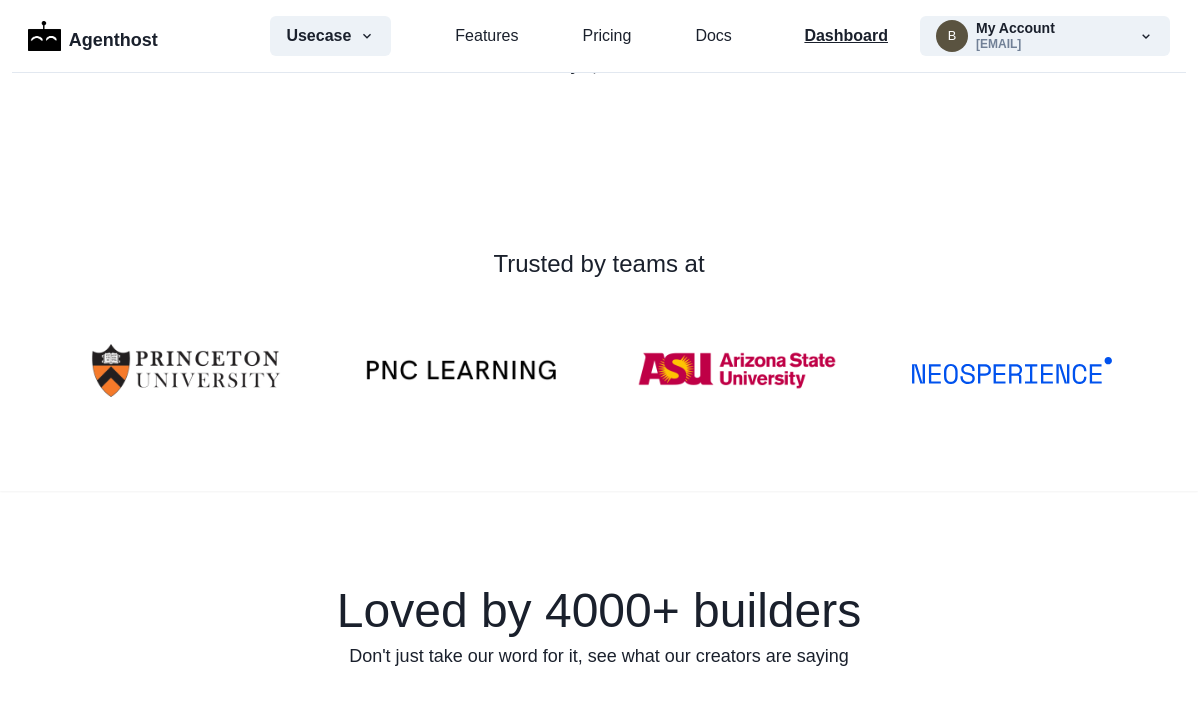 click on "Dashboard" at bounding box center [846, 36] 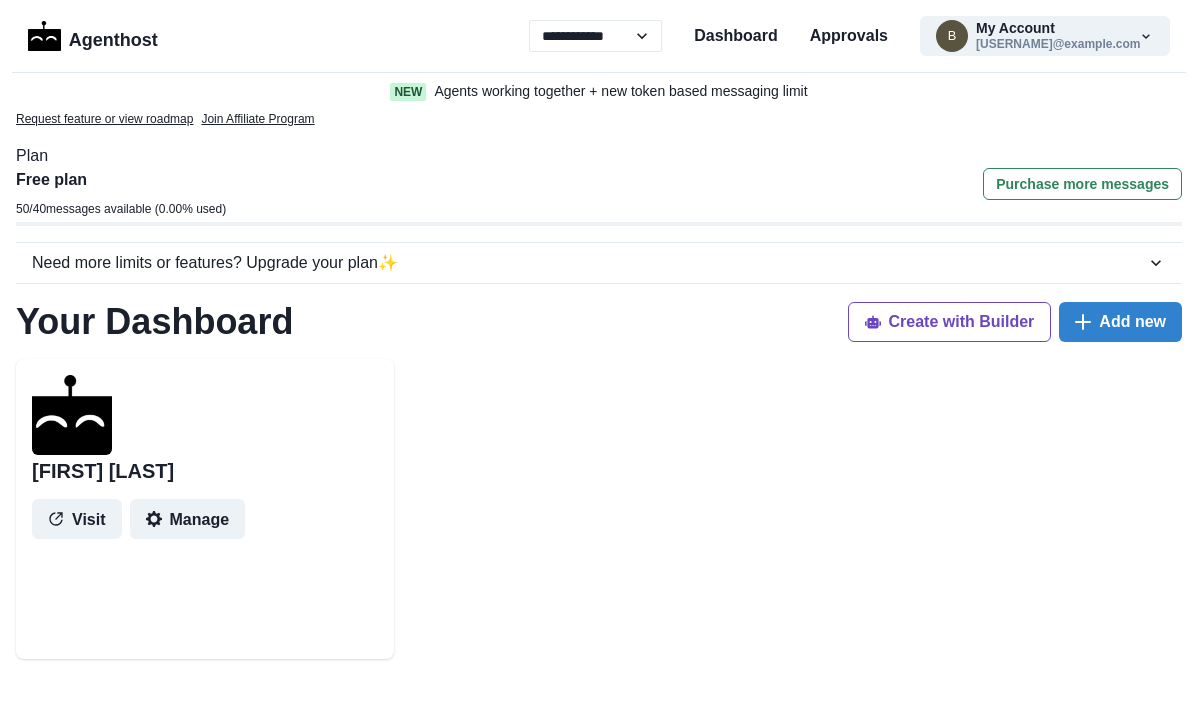 scroll, scrollTop: 0, scrollLeft: 0, axis: both 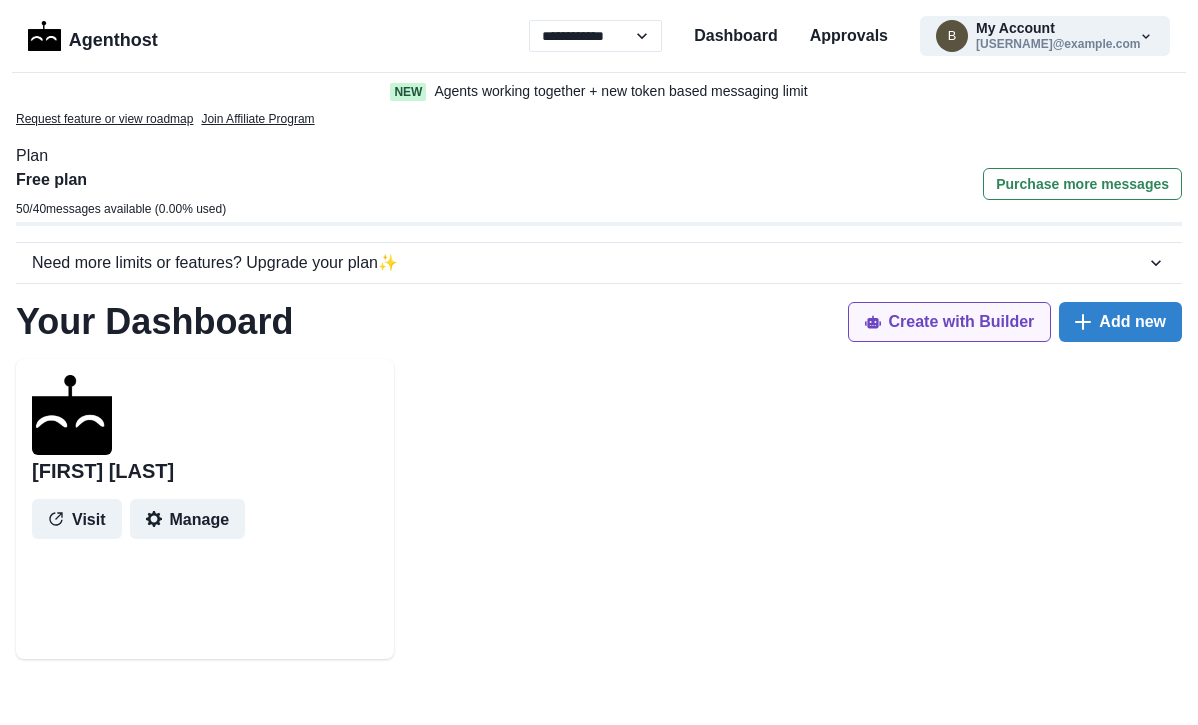 click on "Create with Builder" at bounding box center [950, 322] 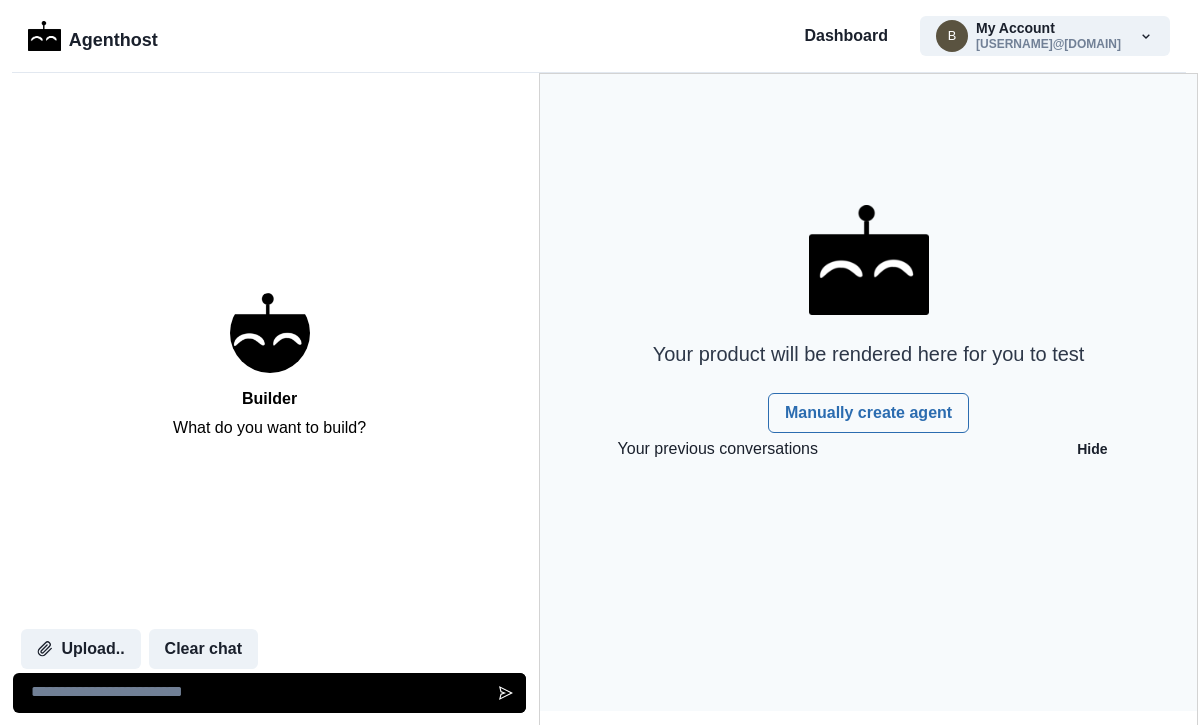 scroll, scrollTop: 0, scrollLeft: 0, axis: both 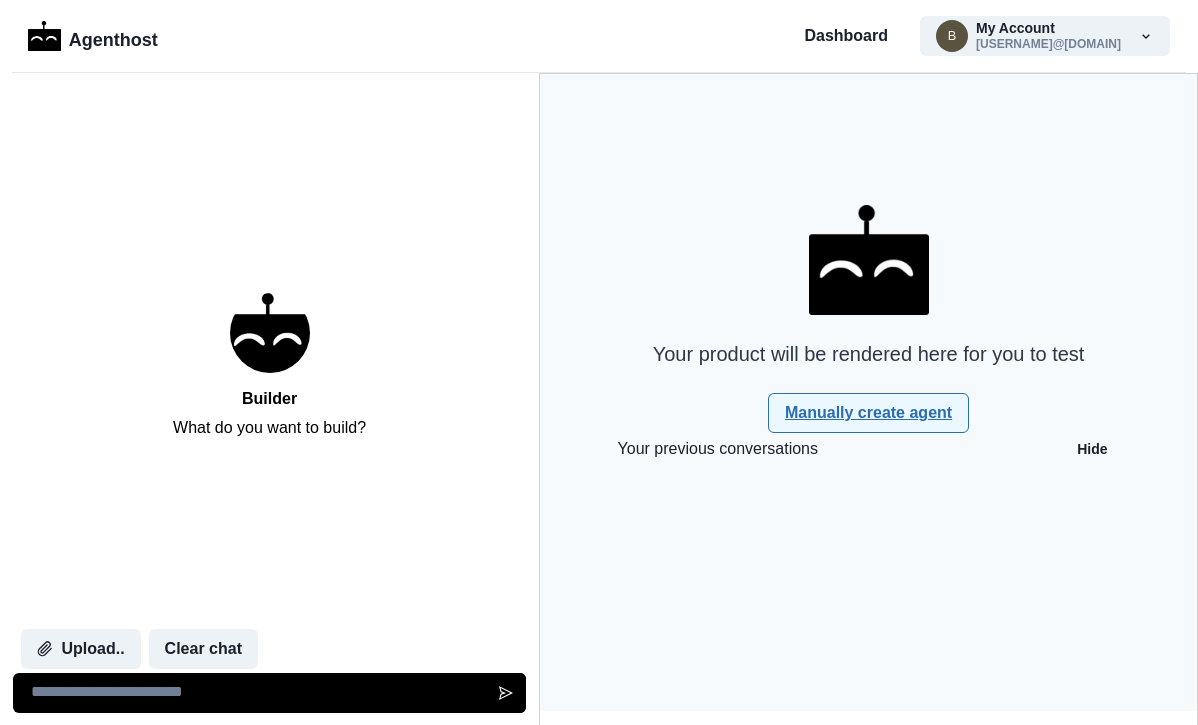 click on "Manually create agent" at bounding box center [868, 413] 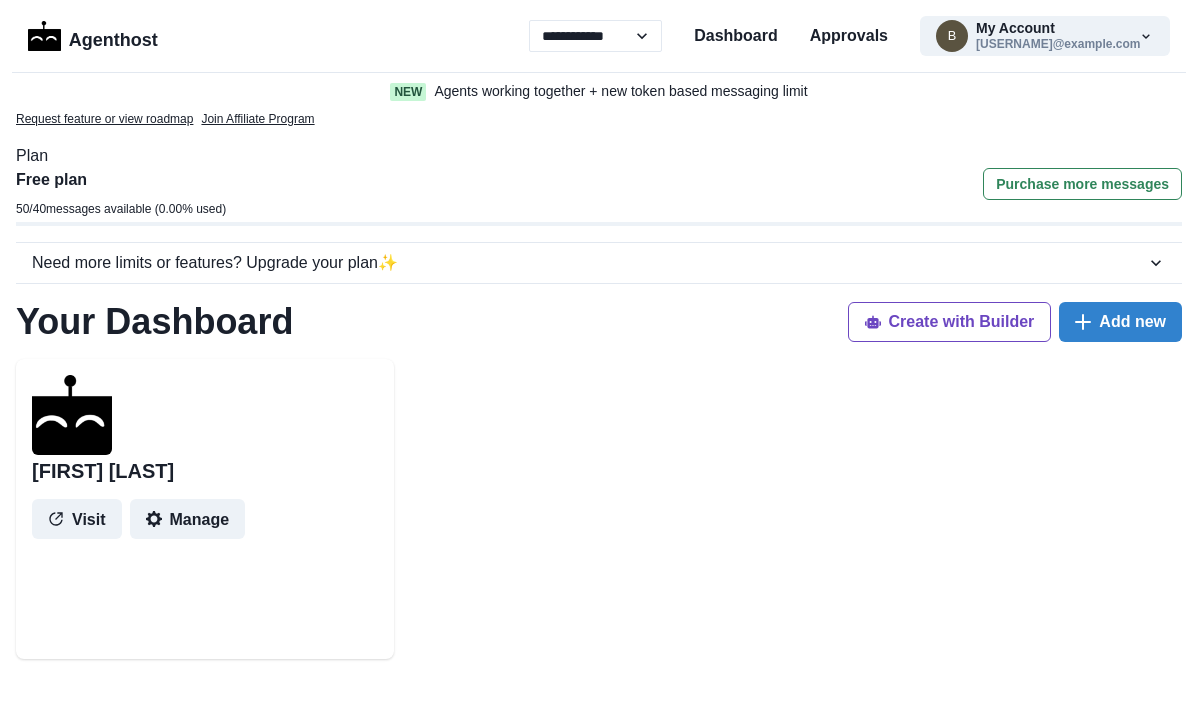 scroll, scrollTop: 0, scrollLeft: 0, axis: both 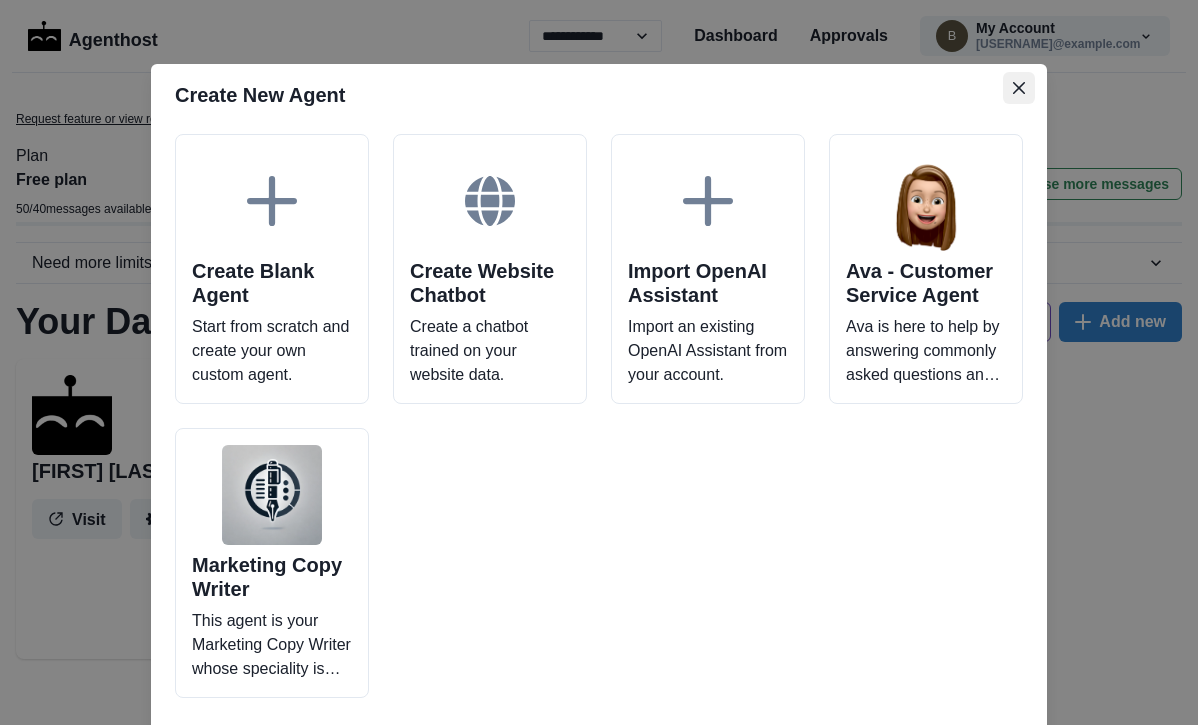 click 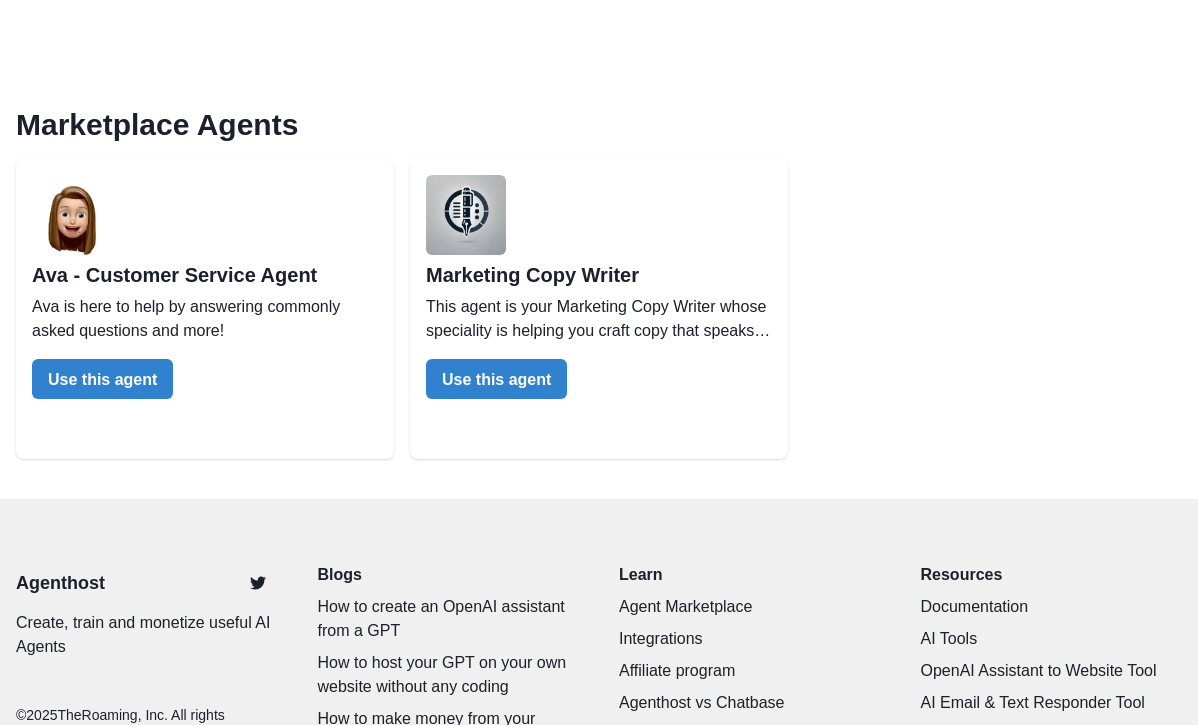 scroll, scrollTop: 683, scrollLeft: 0, axis: vertical 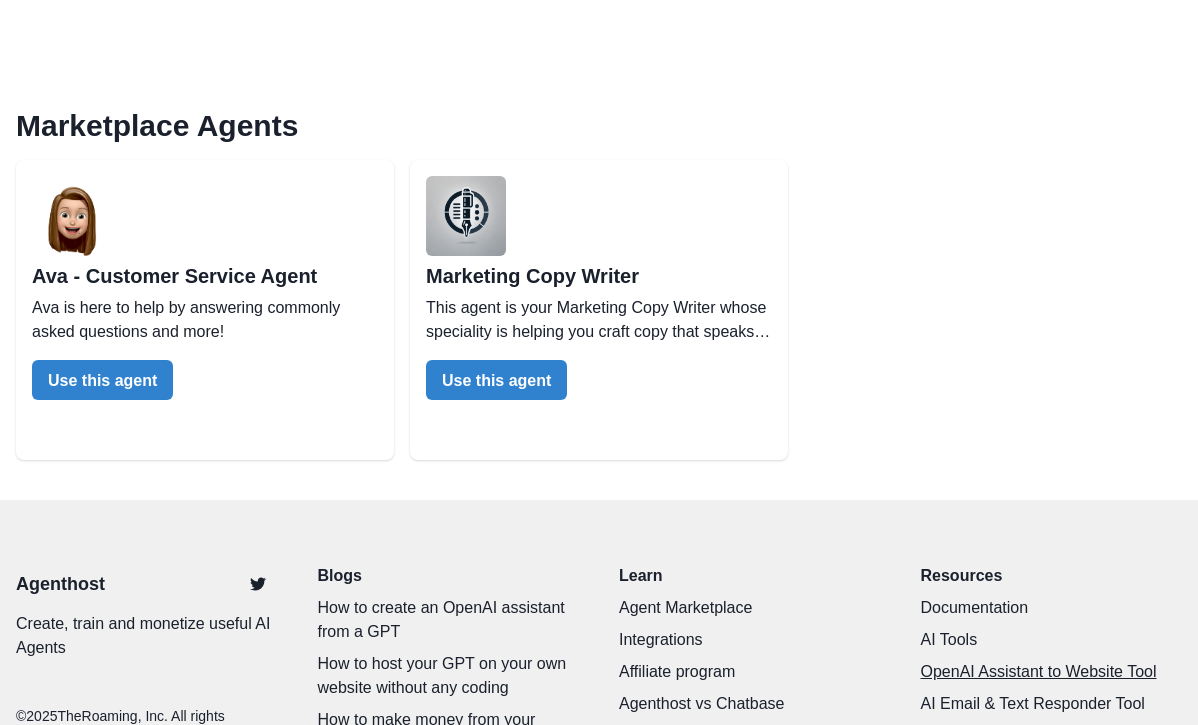 click on "OpenAI Assistant to Website Tool" at bounding box center (1052, 672) 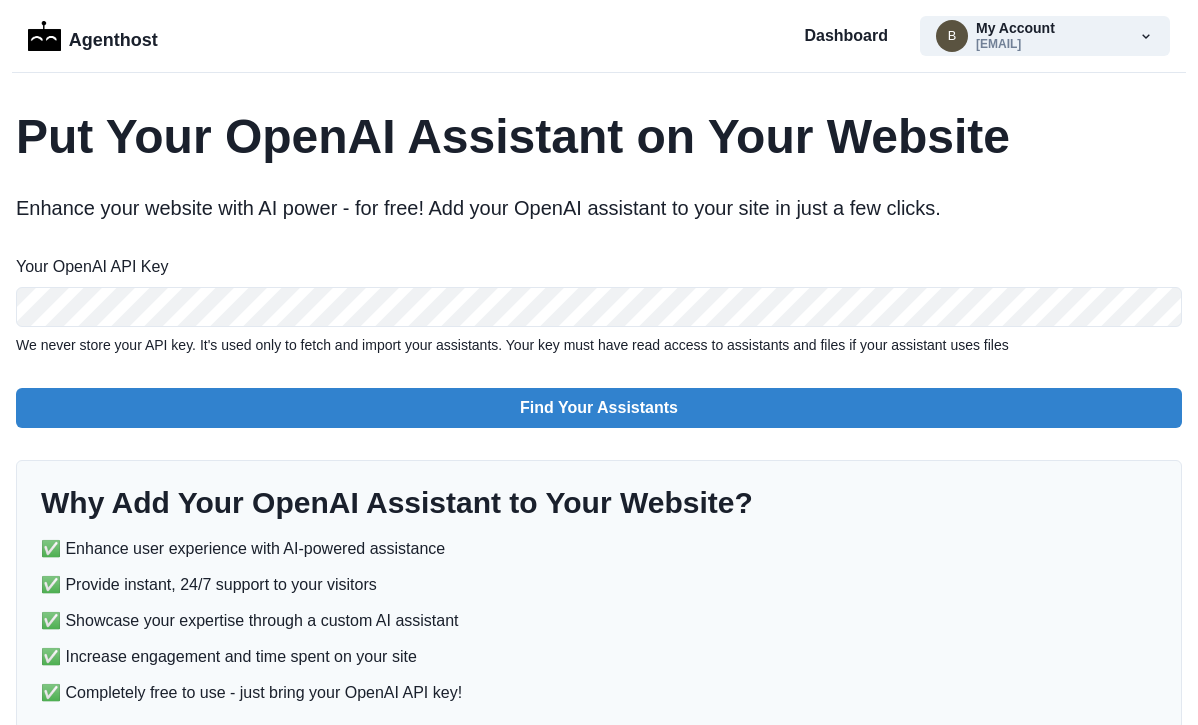 scroll, scrollTop: 0, scrollLeft: 0, axis: both 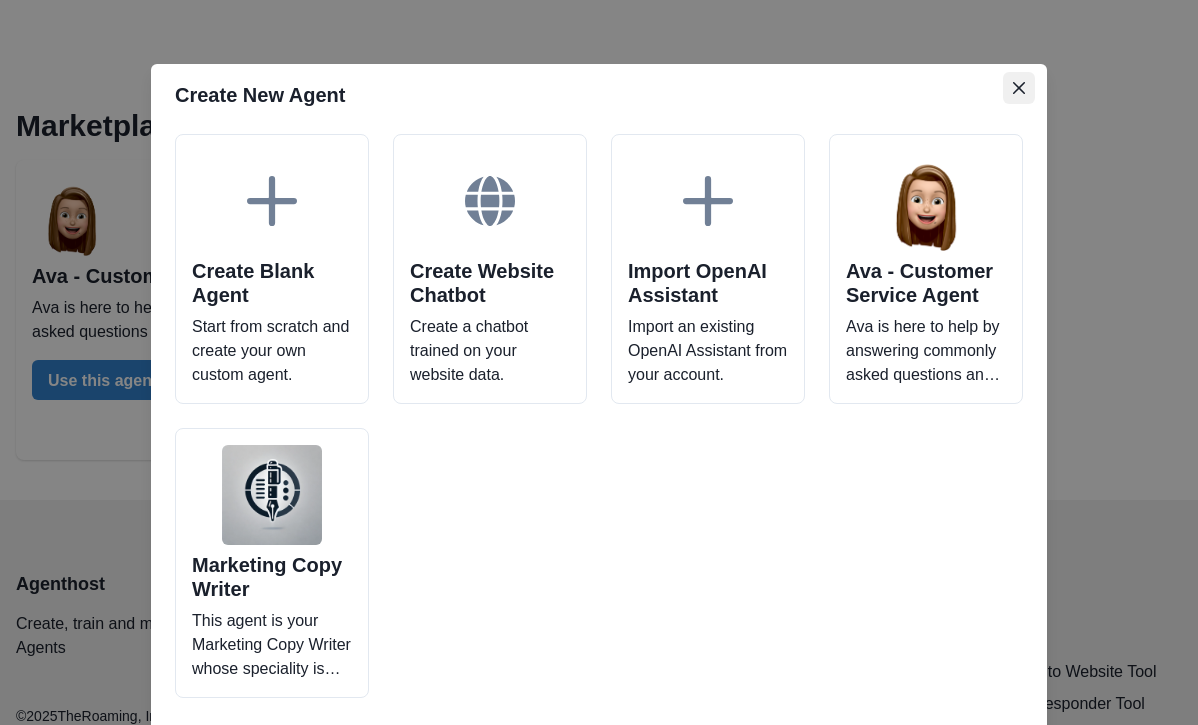 click at bounding box center (1019, 88) 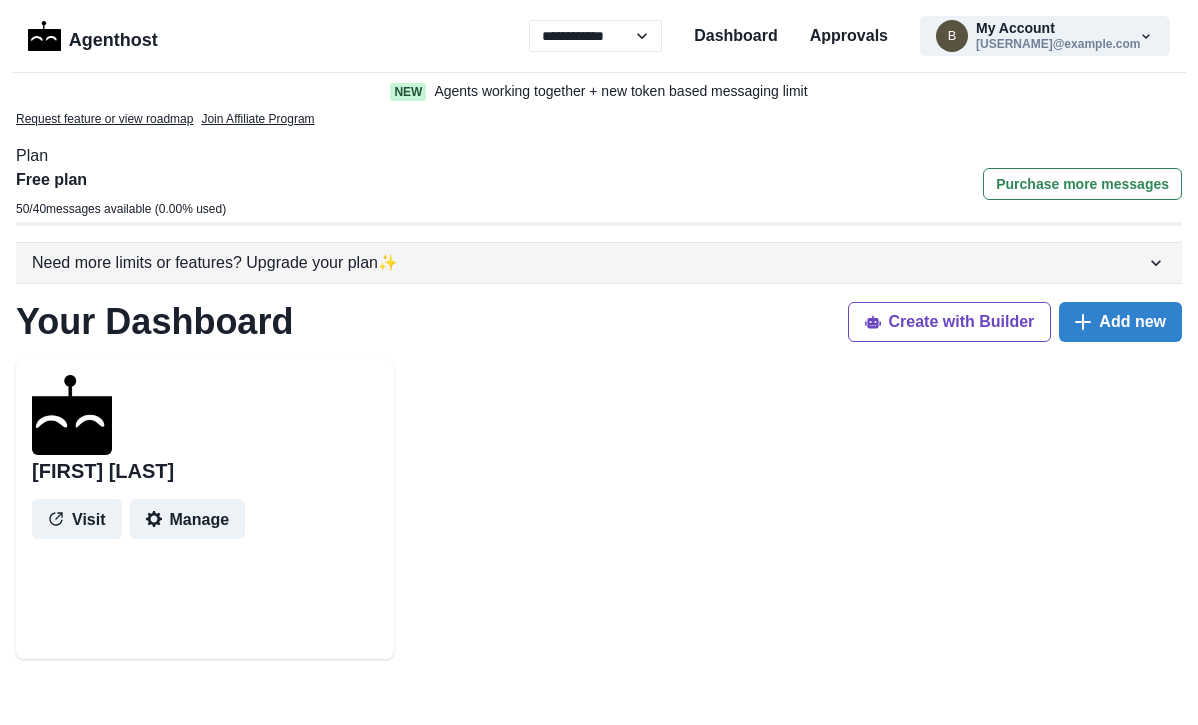 scroll, scrollTop: 0, scrollLeft: 0, axis: both 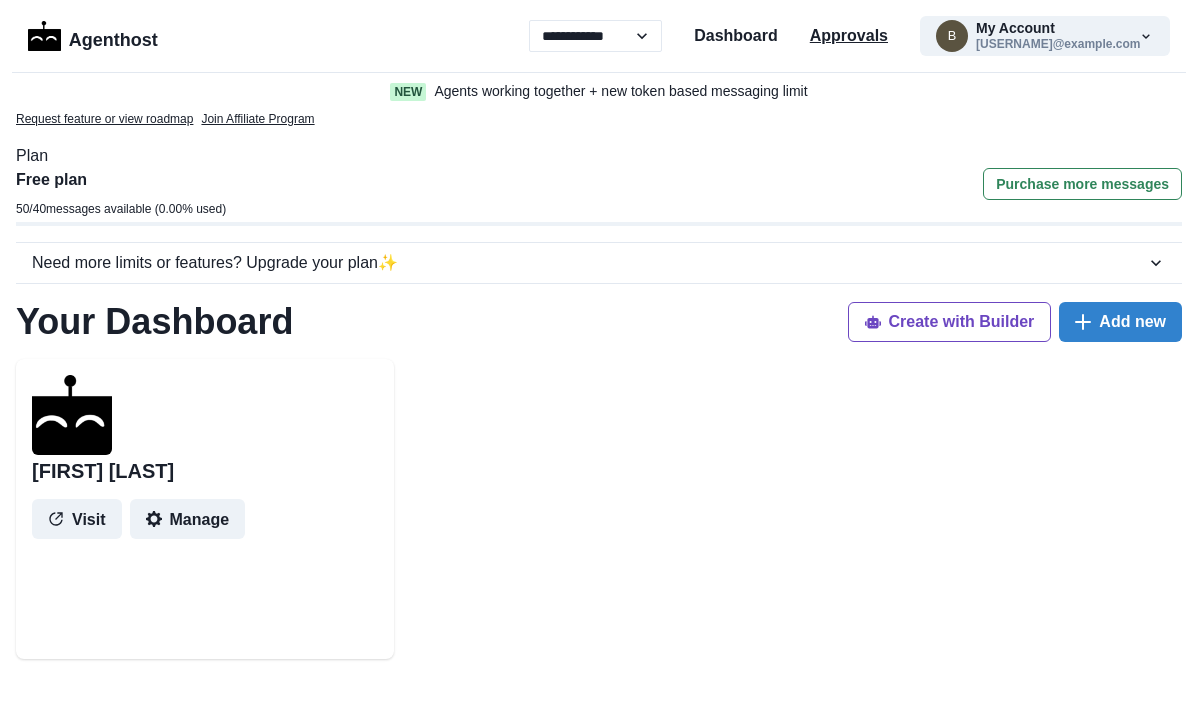 click on "Approvals" at bounding box center [849, 36] 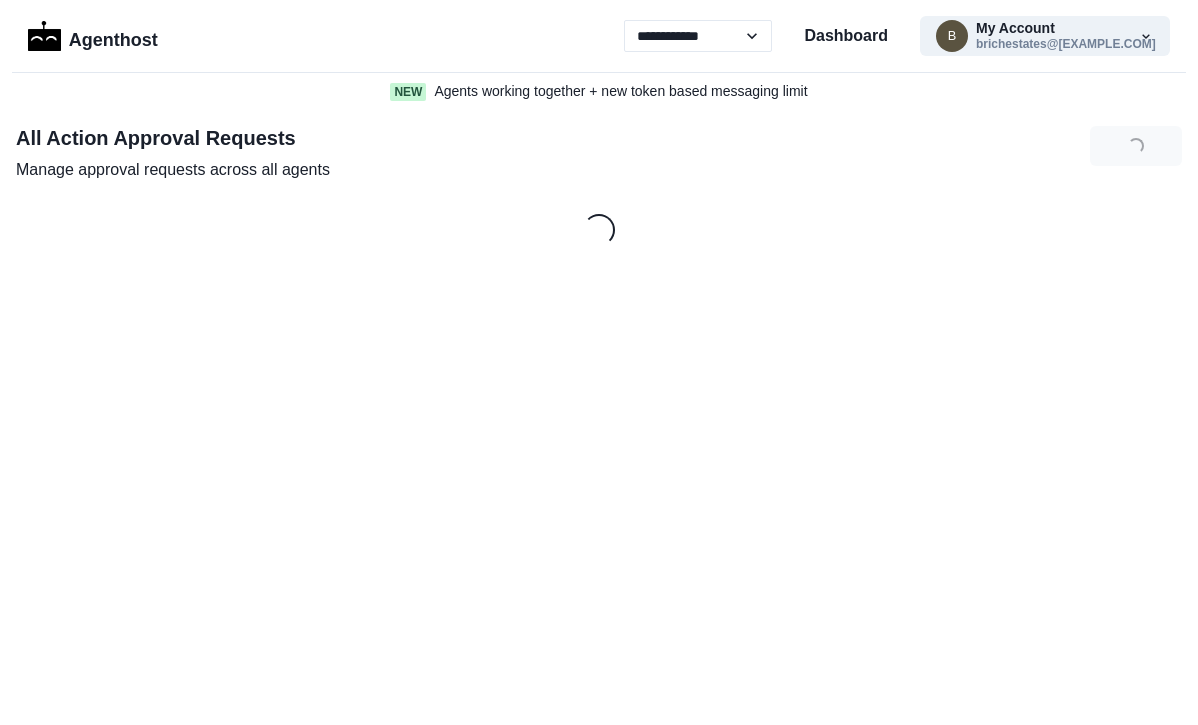 scroll, scrollTop: 0, scrollLeft: 0, axis: both 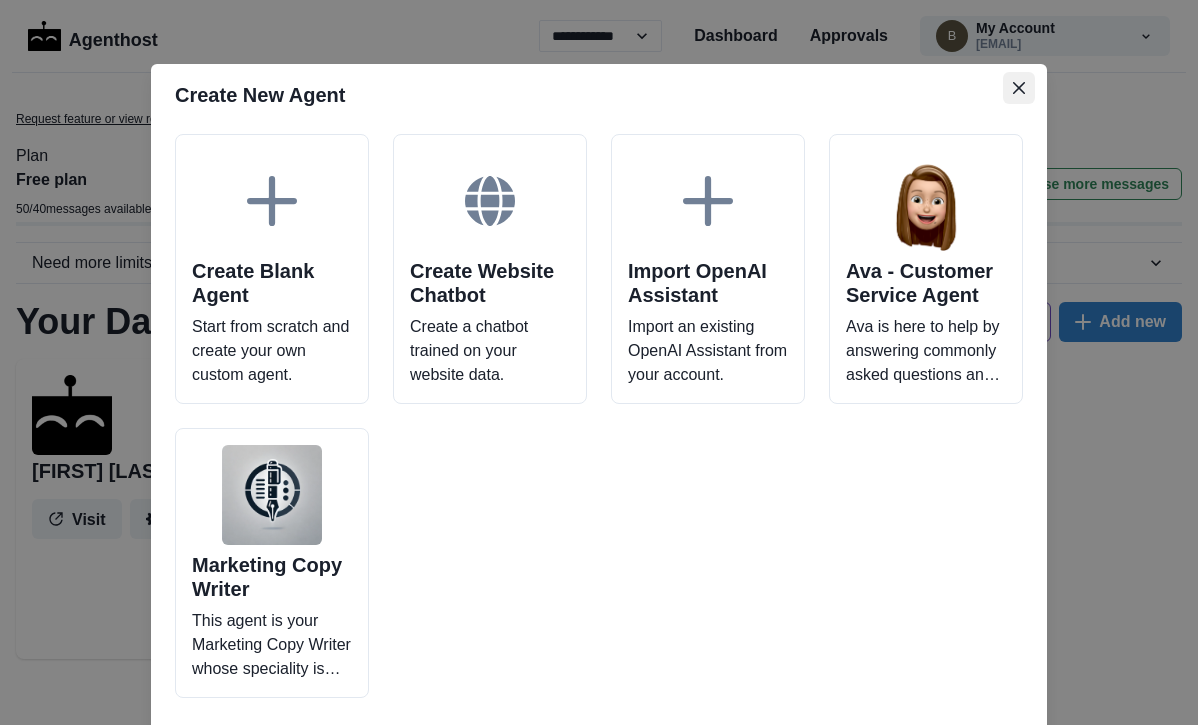 click 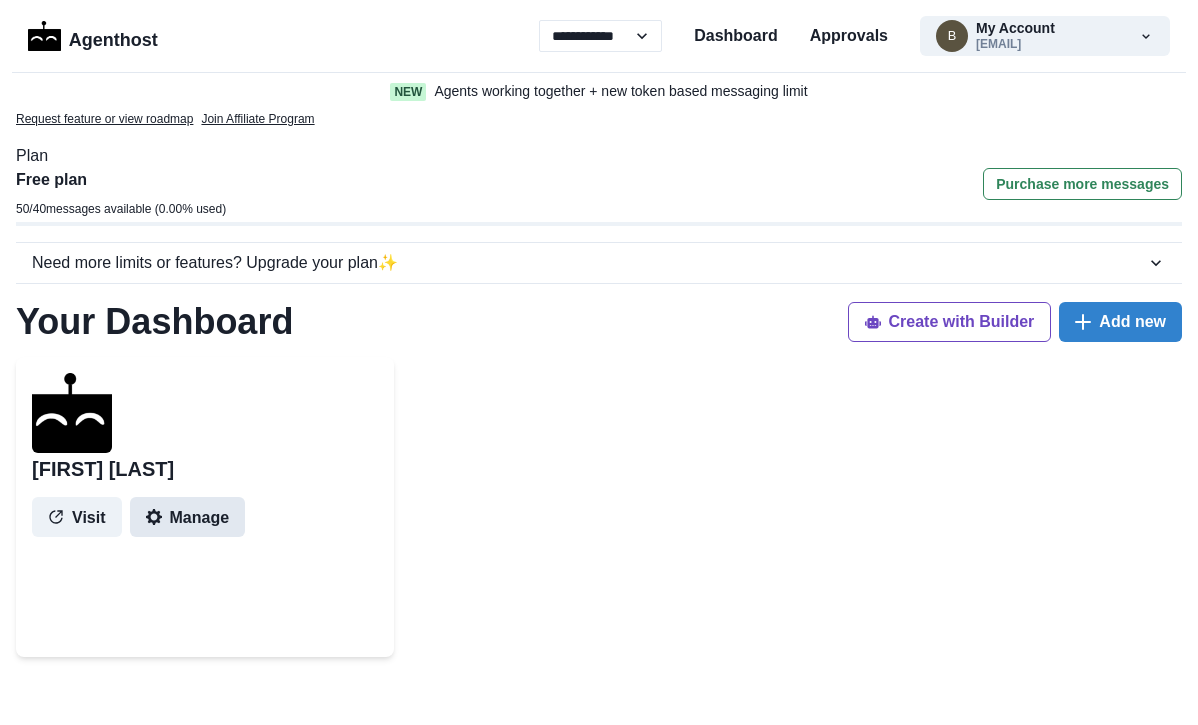 click on "Manage" at bounding box center (188, 517) 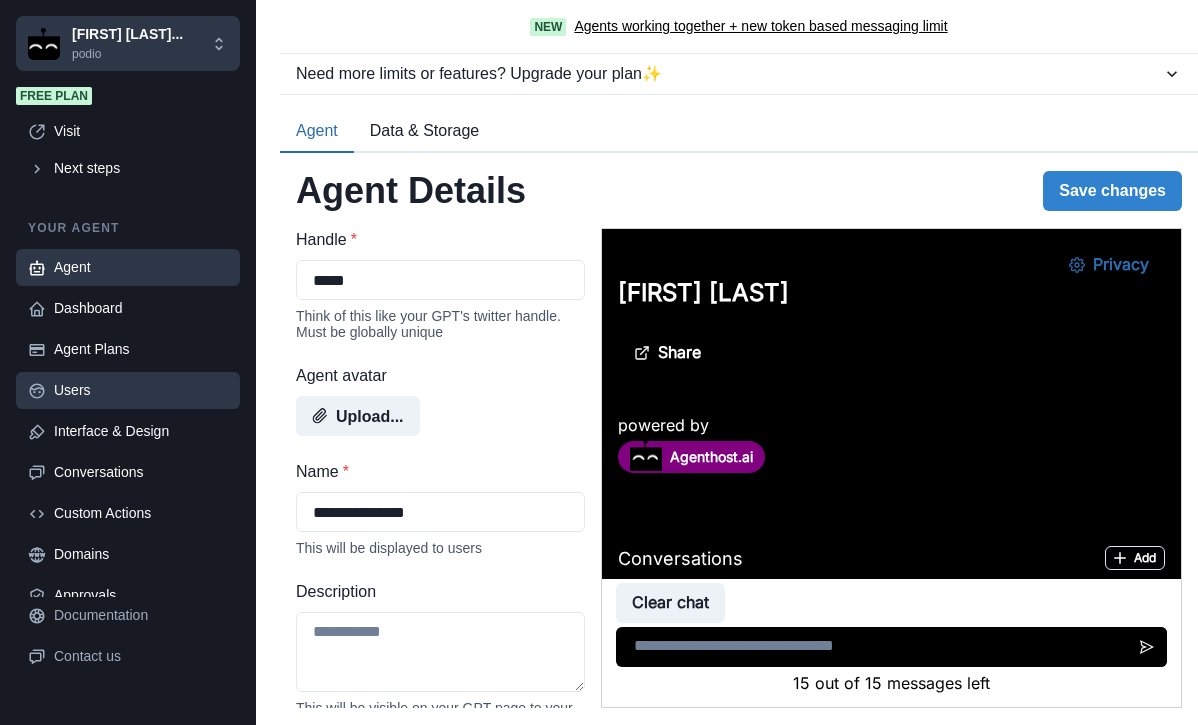 scroll, scrollTop: 0, scrollLeft: 0, axis: both 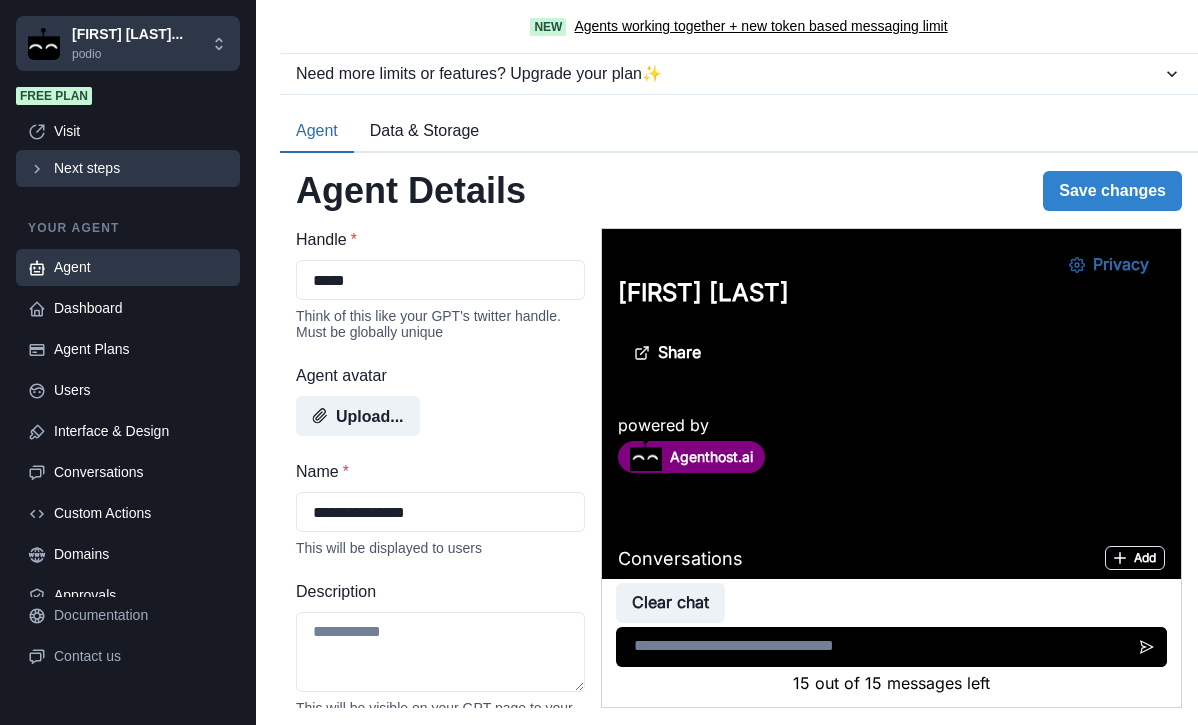 click on "Next steps" at bounding box center (141, 168) 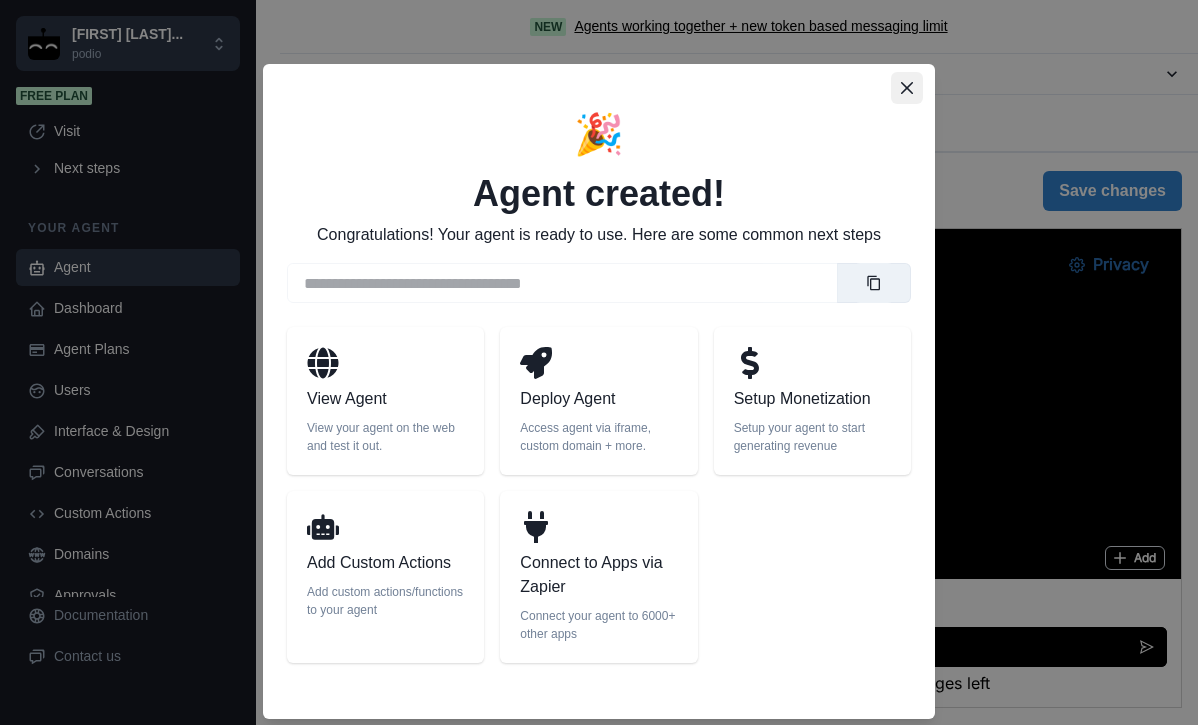 click 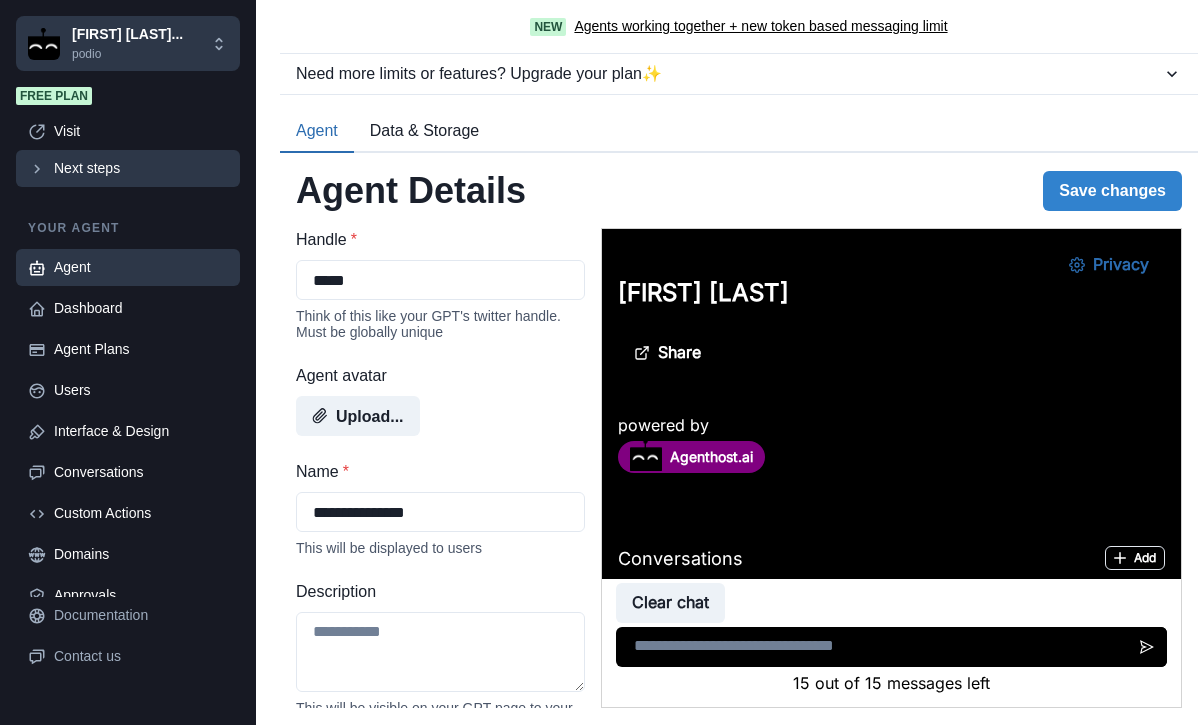 click on "Next steps" at bounding box center (141, 168) 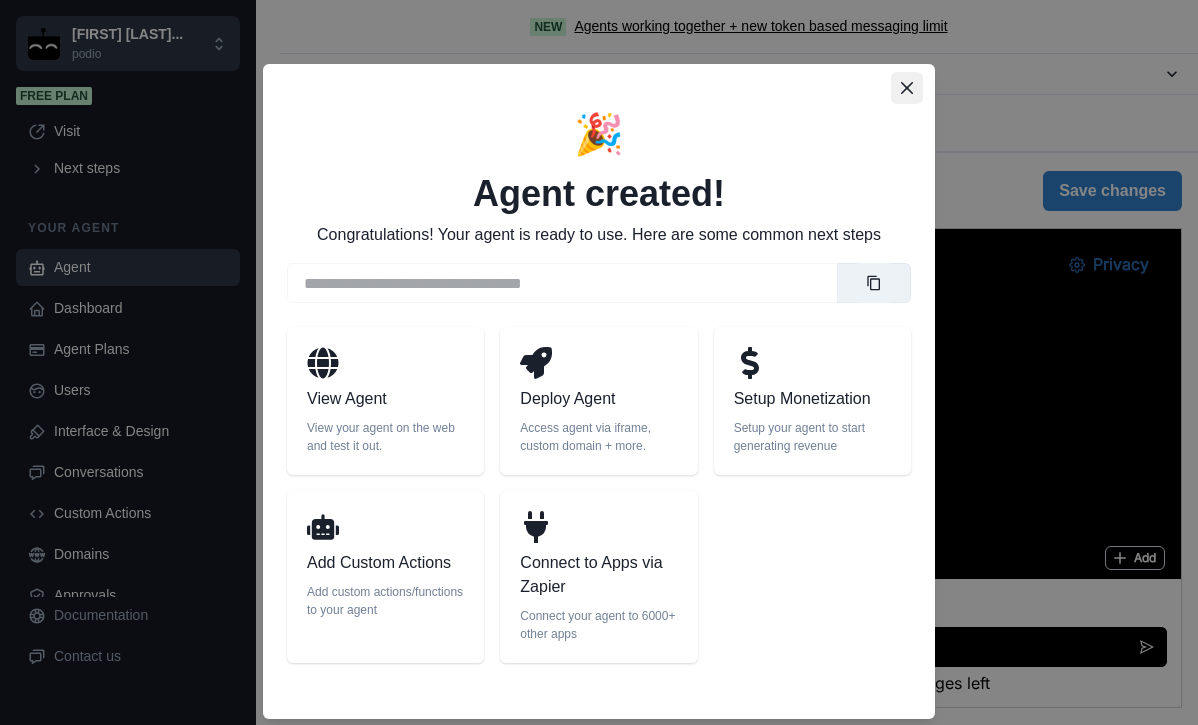 click 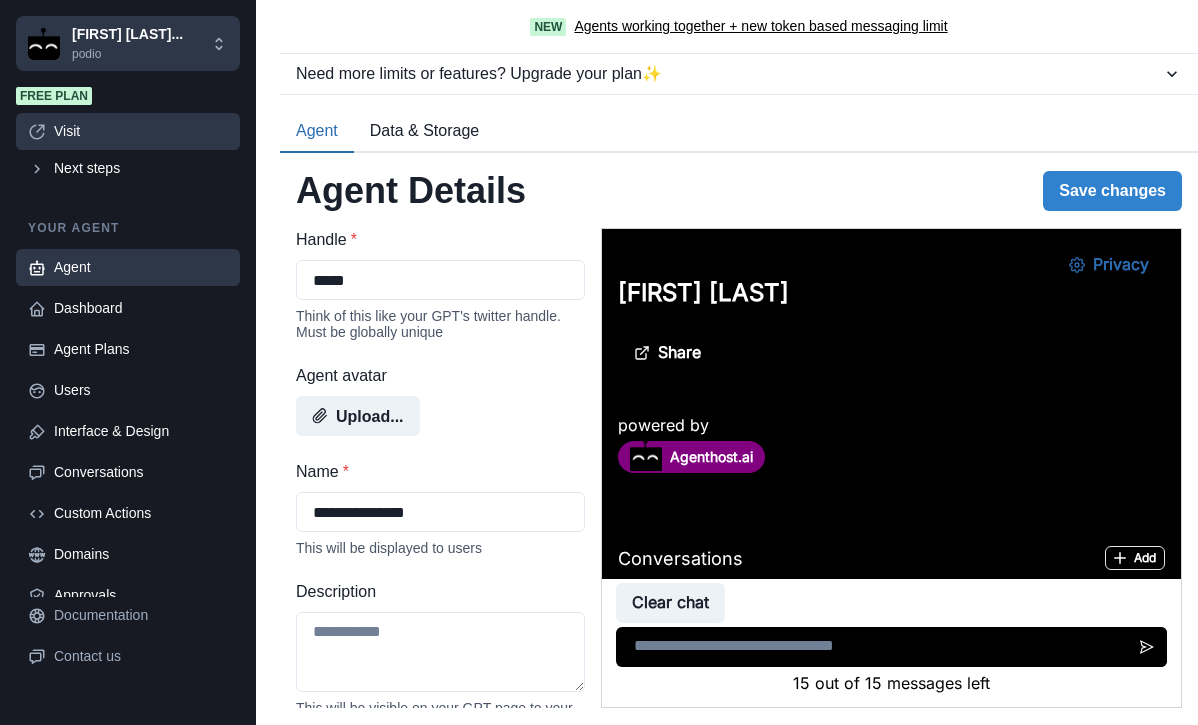 click on "Visit" at bounding box center (141, 131) 